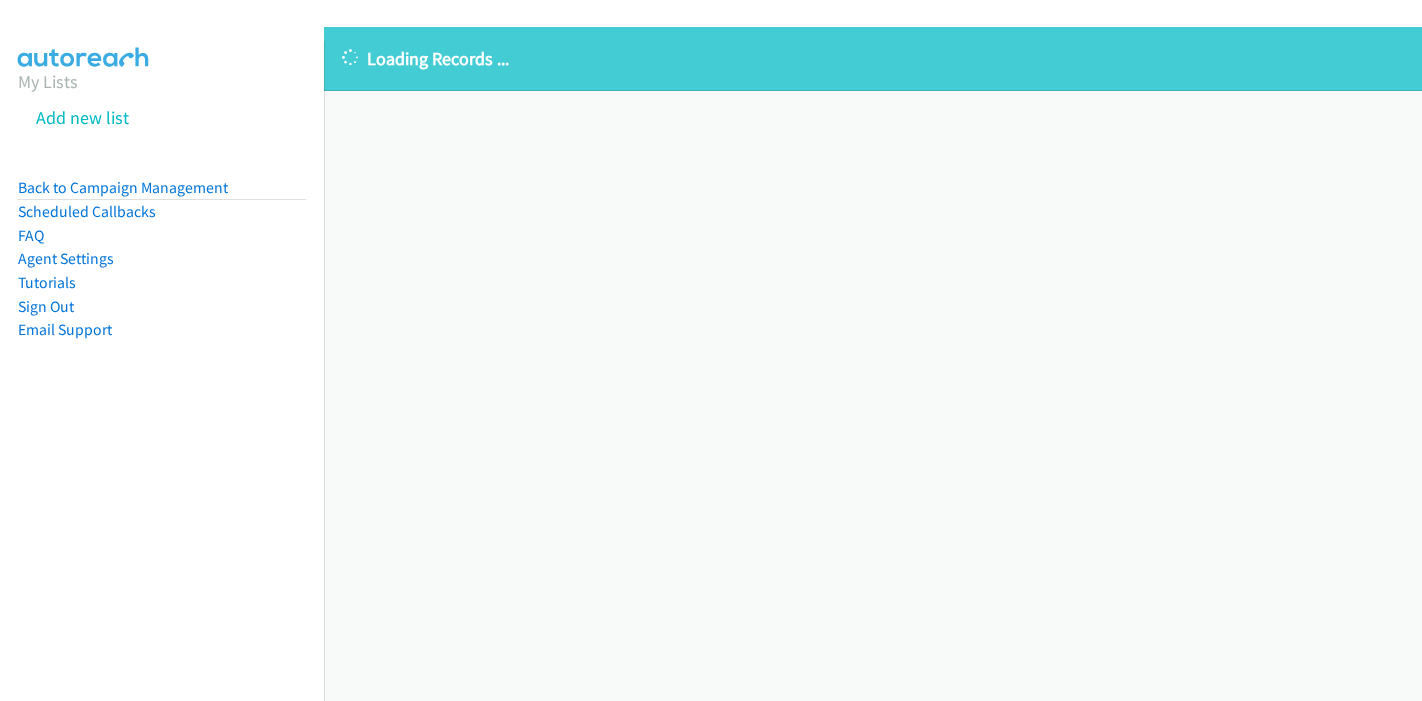 scroll, scrollTop: 0, scrollLeft: 0, axis: both 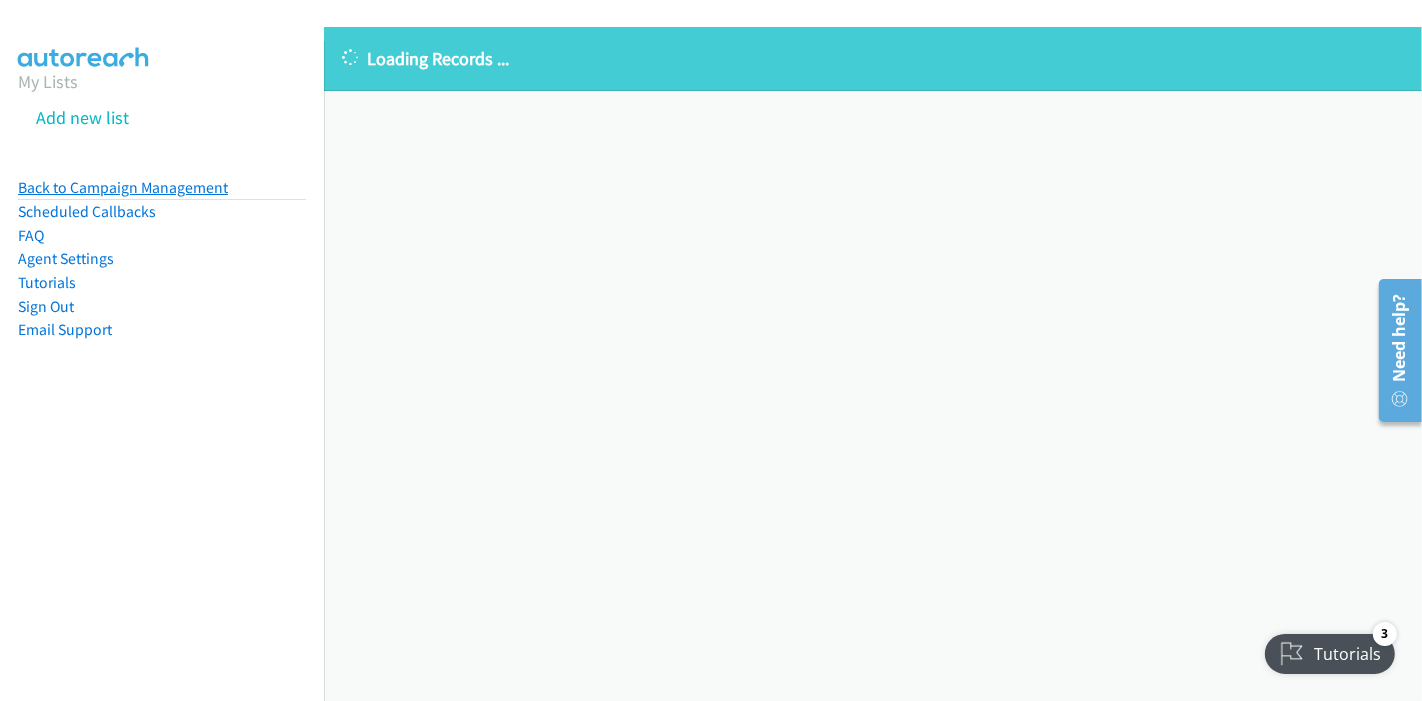 click on "Back to Campaign Management" at bounding box center (123, 187) 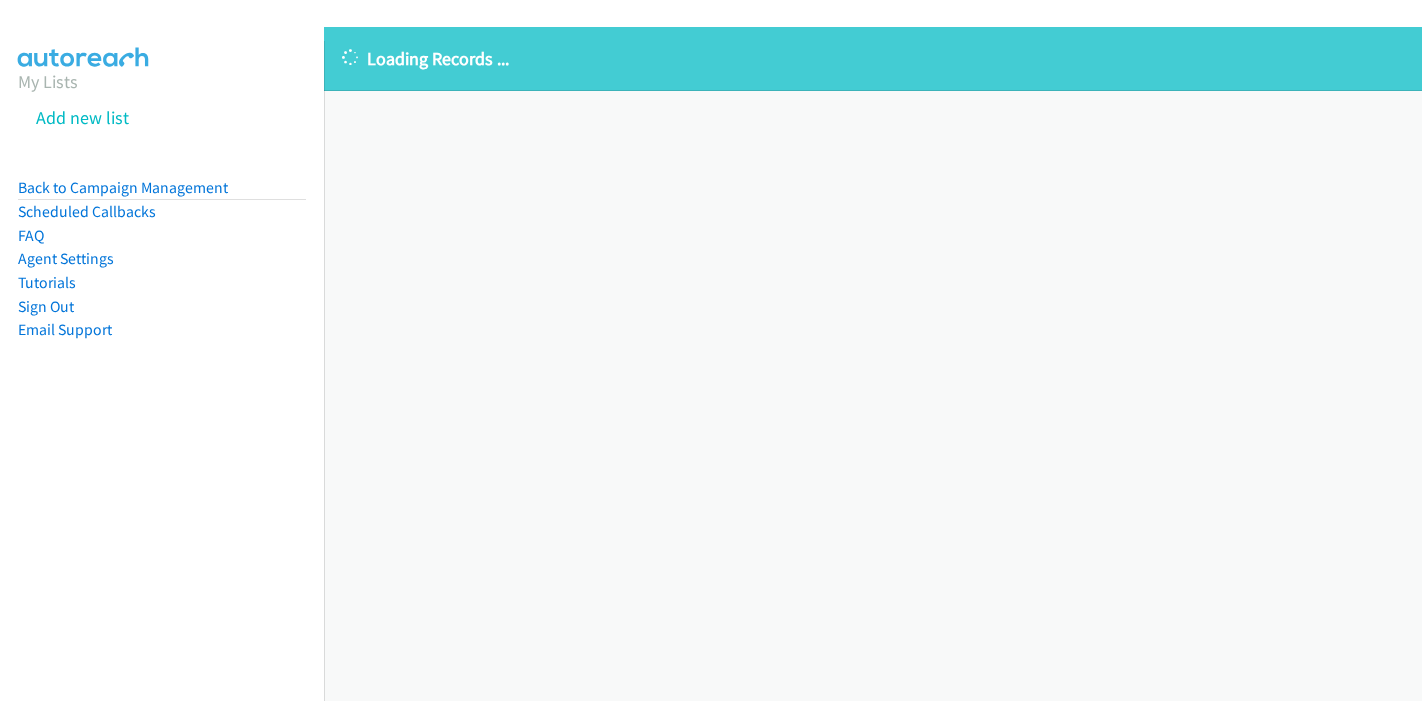 scroll, scrollTop: 0, scrollLeft: 0, axis: both 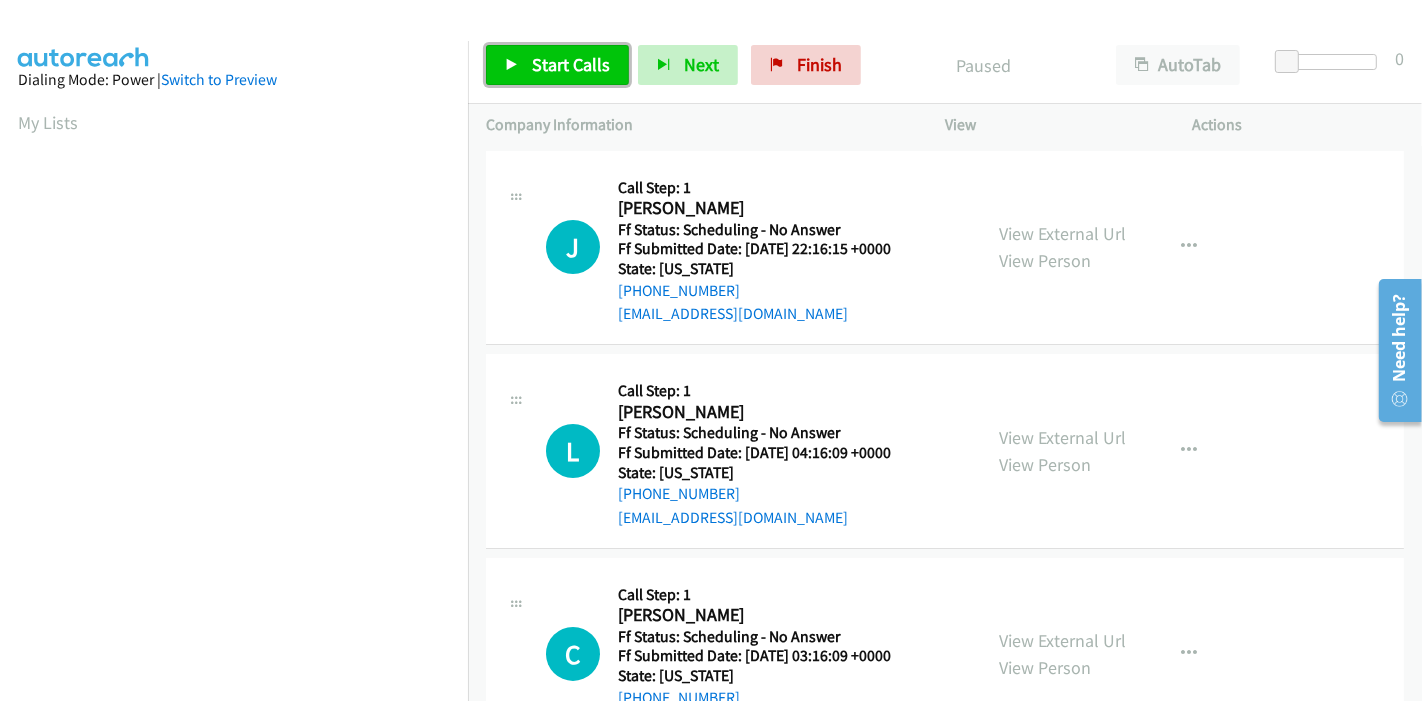 click on "Start Calls" at bounding box center (571, 64) 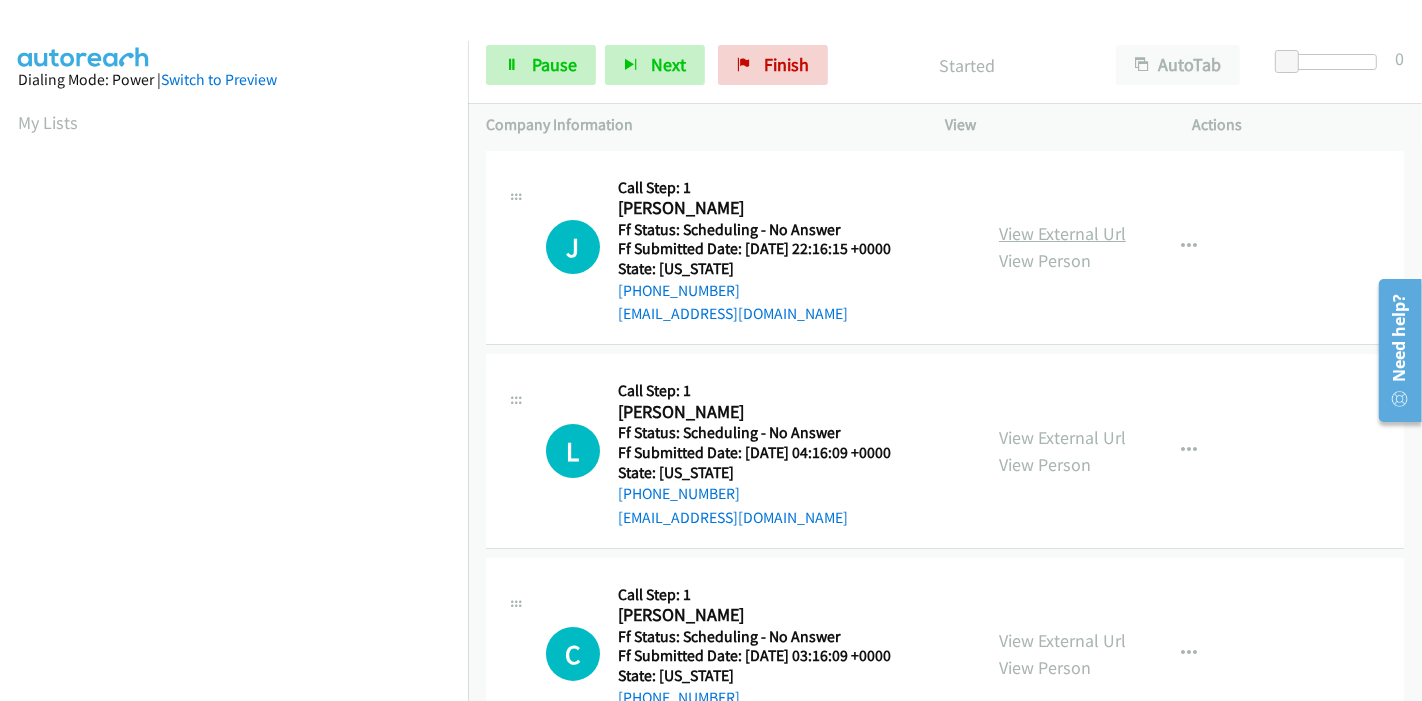 click on "View External Url" at bounding box center [1062, 233] 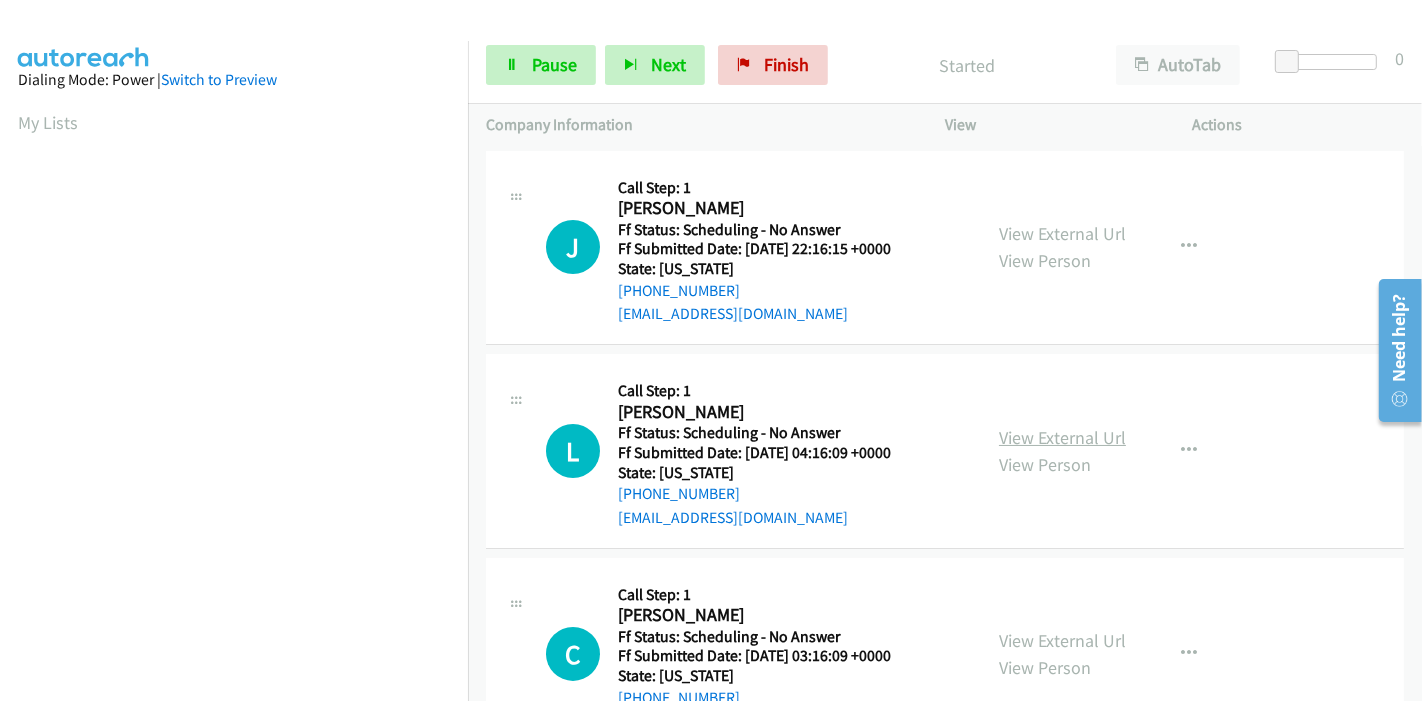 click on "View External Url" at bounding box center (1062, 437) 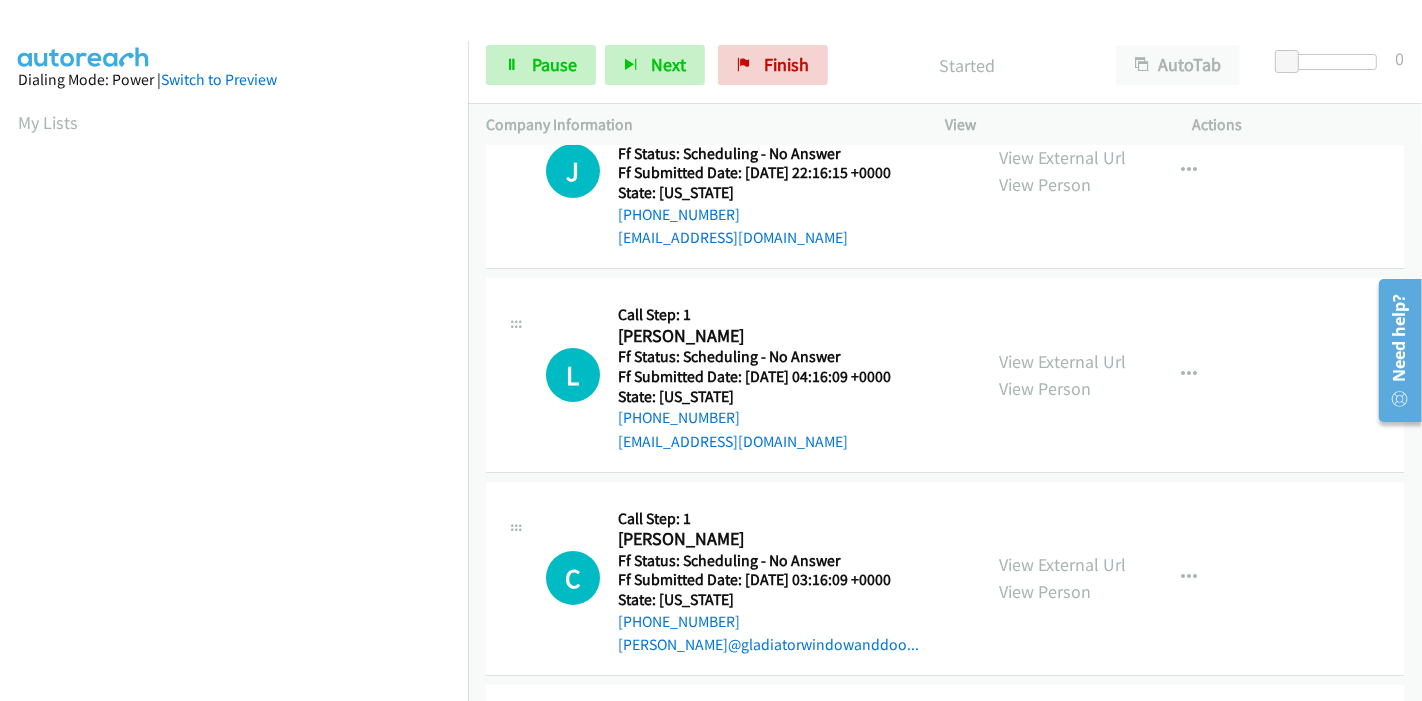 scroll, scrollTop: 111, scrollLeft: 0, axis: vertical 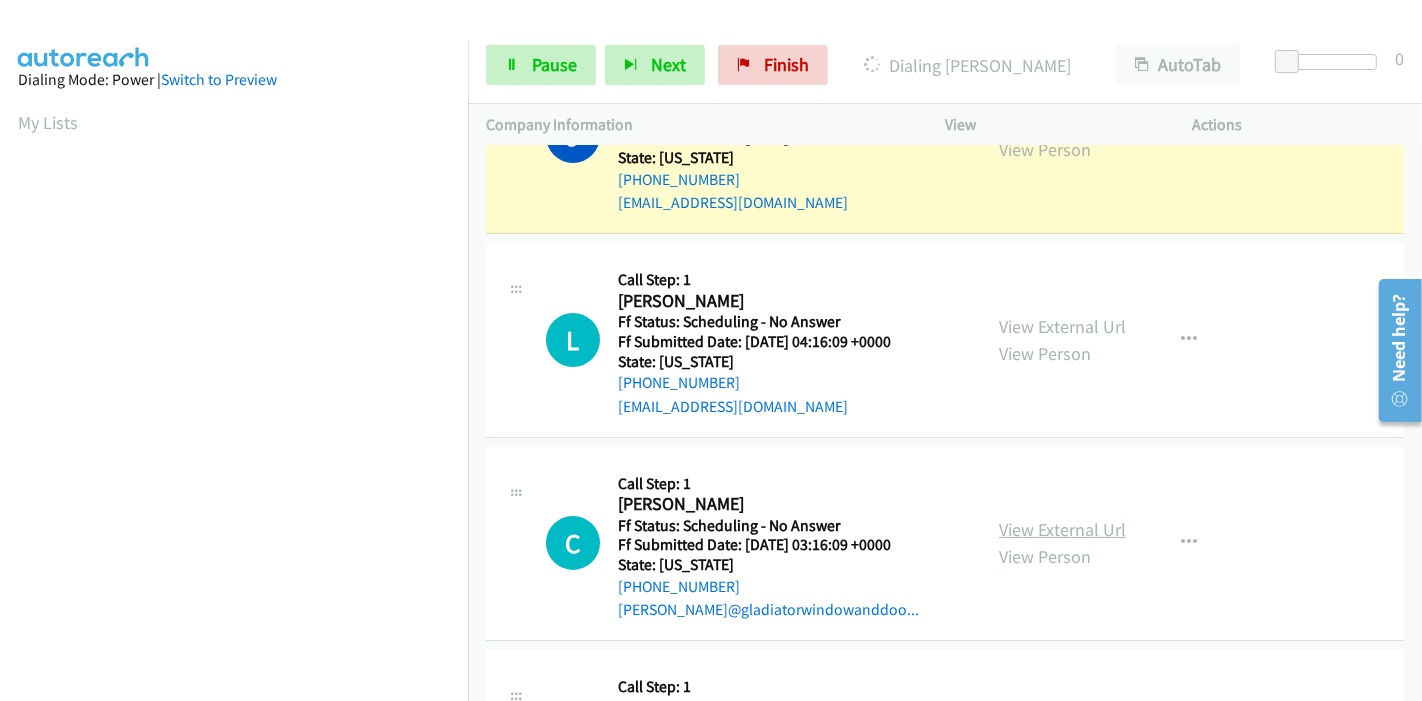 click on "View External Url" at bounding box center (1062, 529) 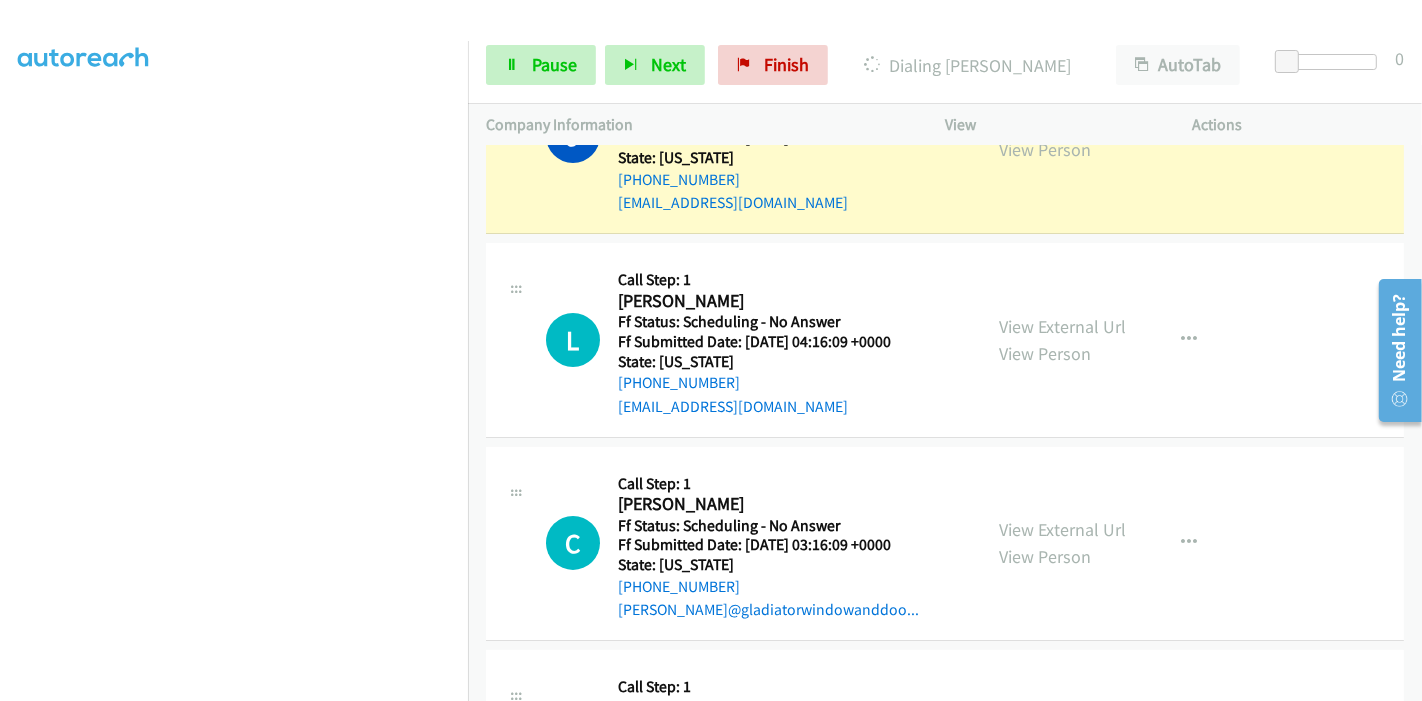 scroll, scrollTop: 211, scrollLeft: 0, axis: vertical 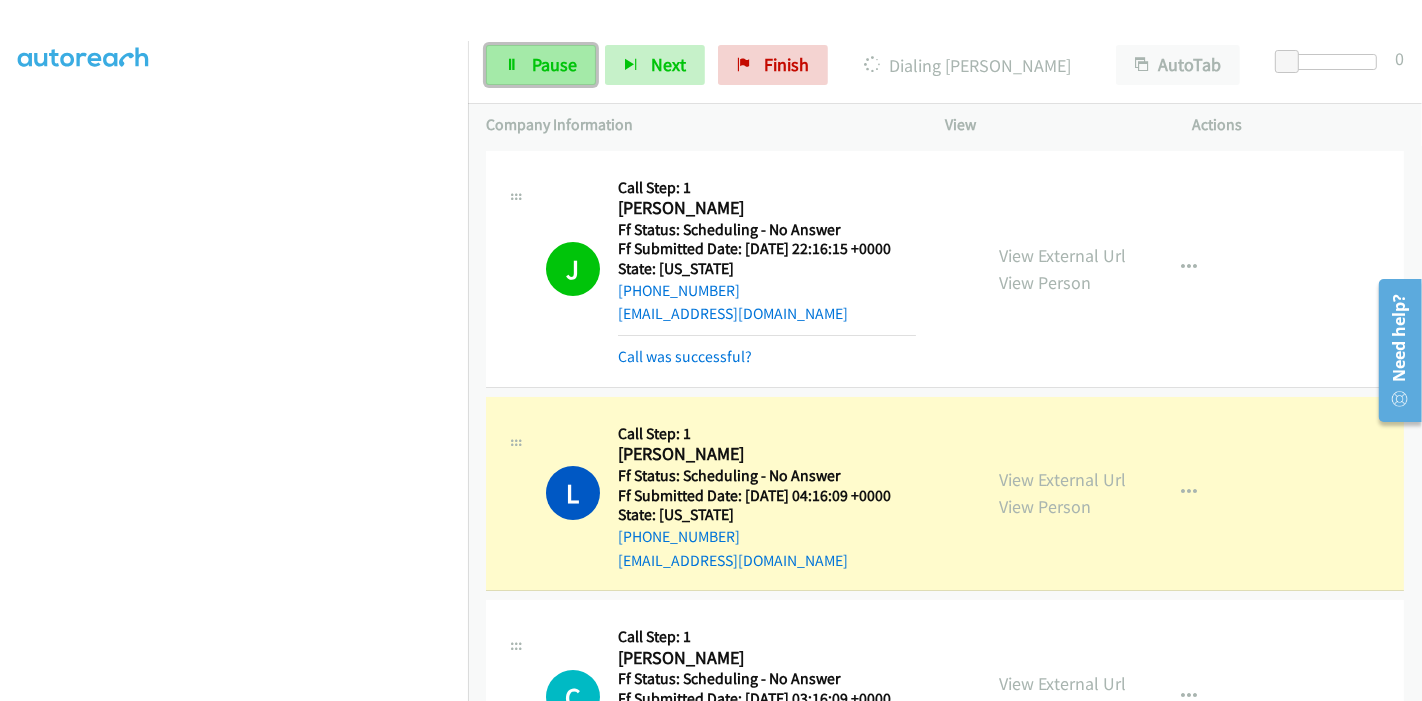 click on "Pause" at bounding box center [554, 64] 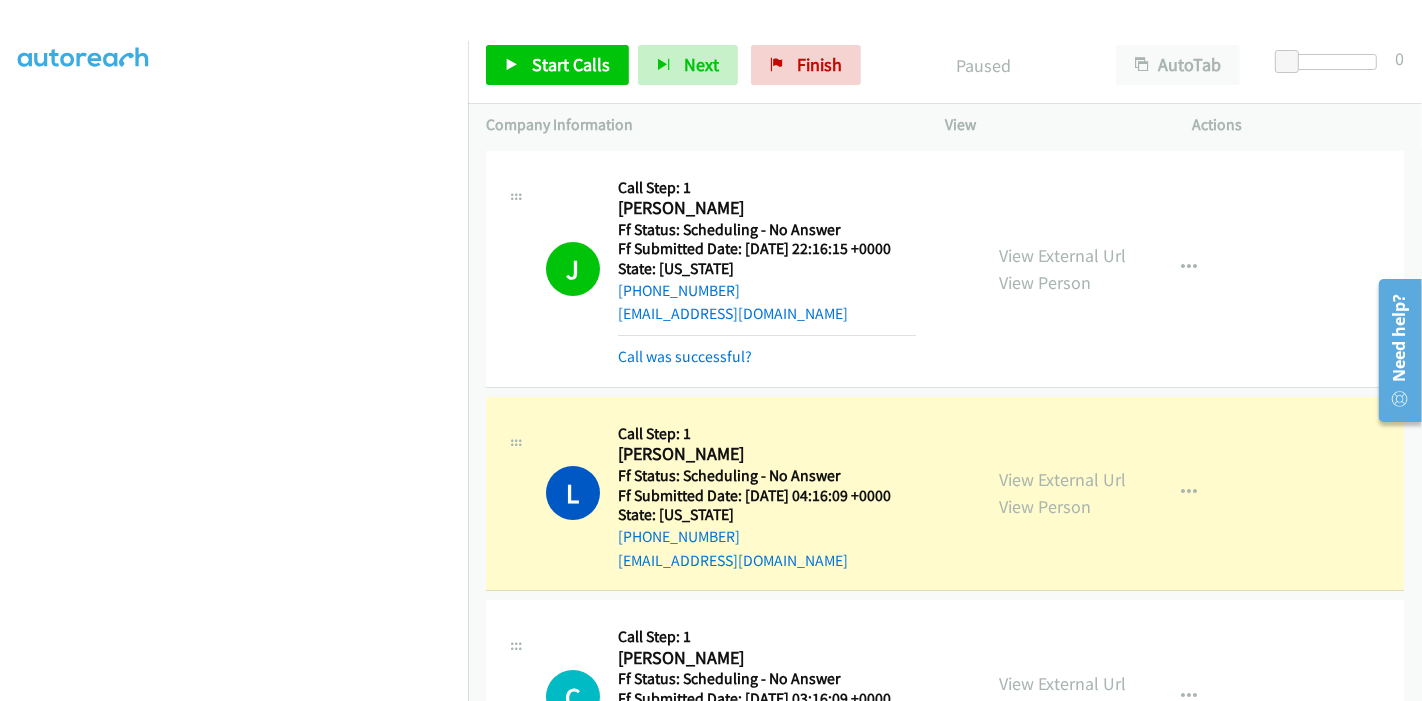 scroll, scrollTop: 111, scrollLeft: 0, axis: vertical 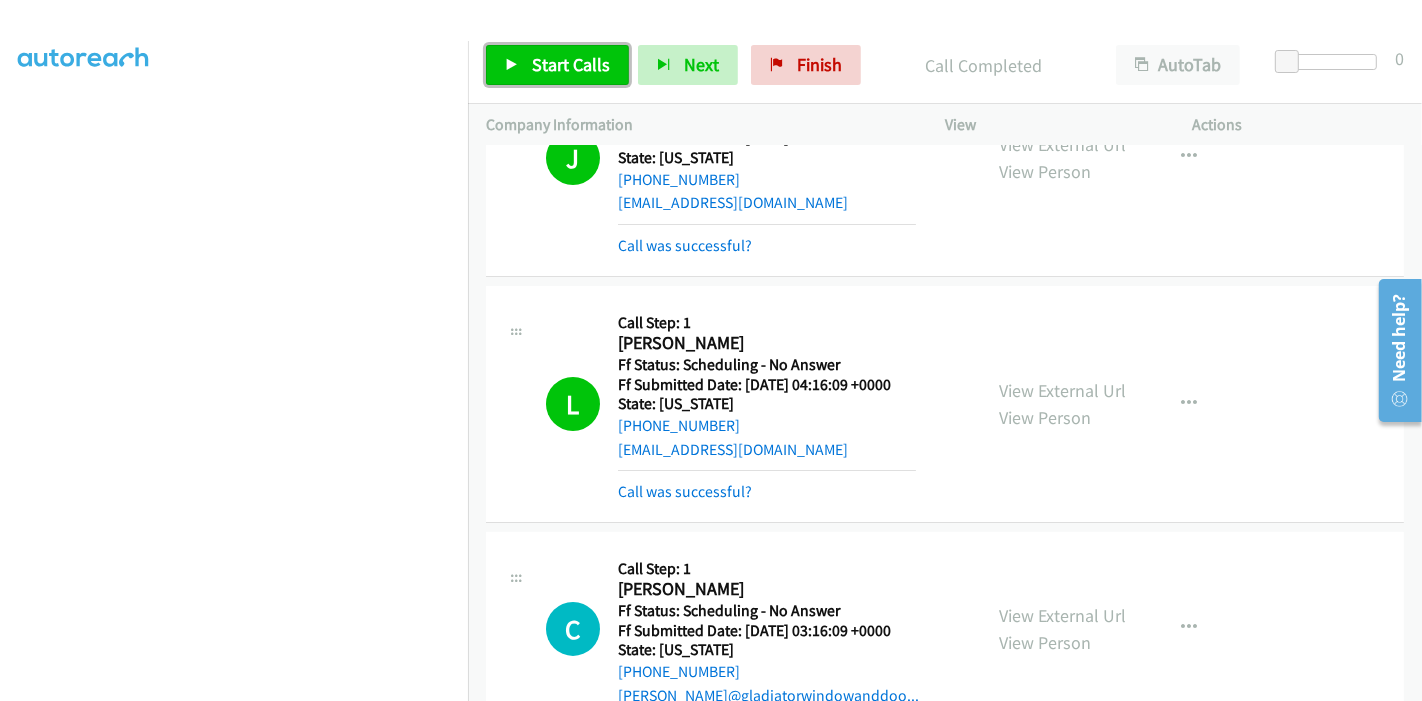 click on "Start Calls" at bounding box center (557, 65) 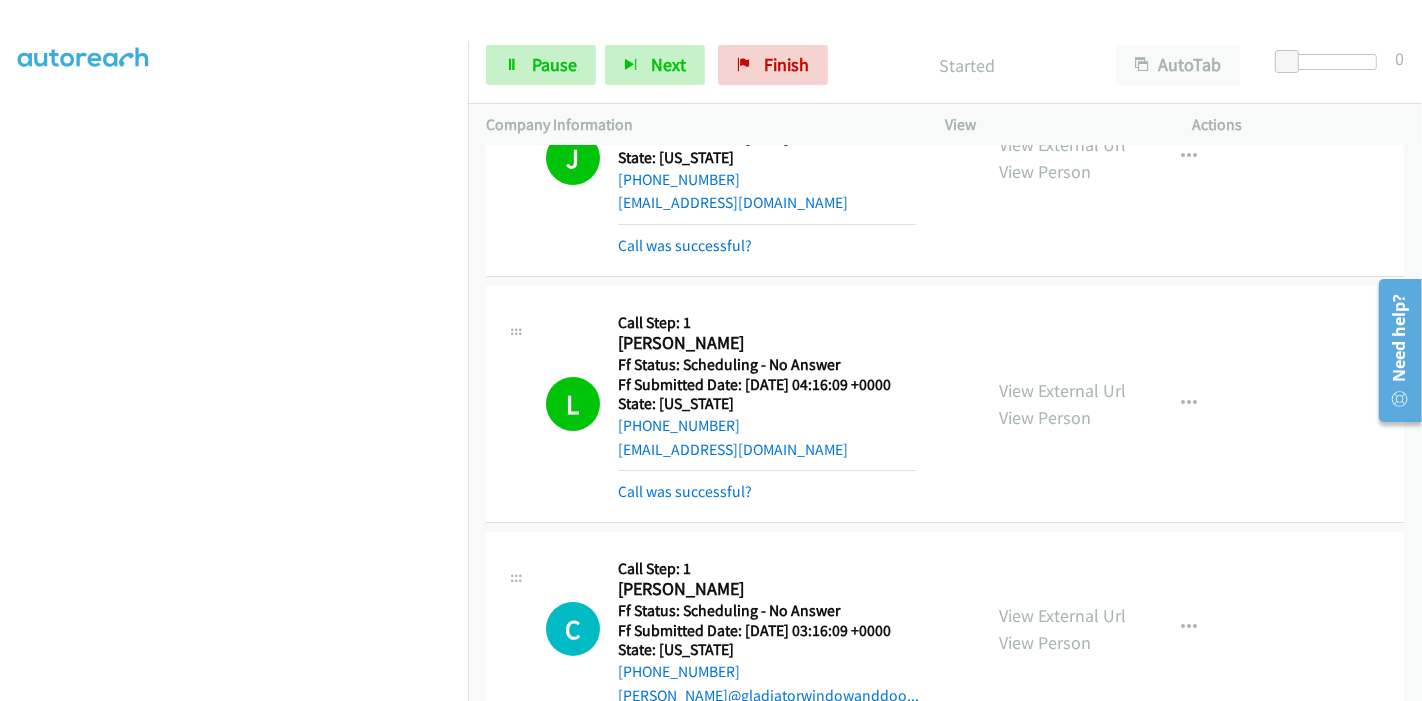 scroll, scrollTop: 333, scrollLeft: 0, axis: vertical 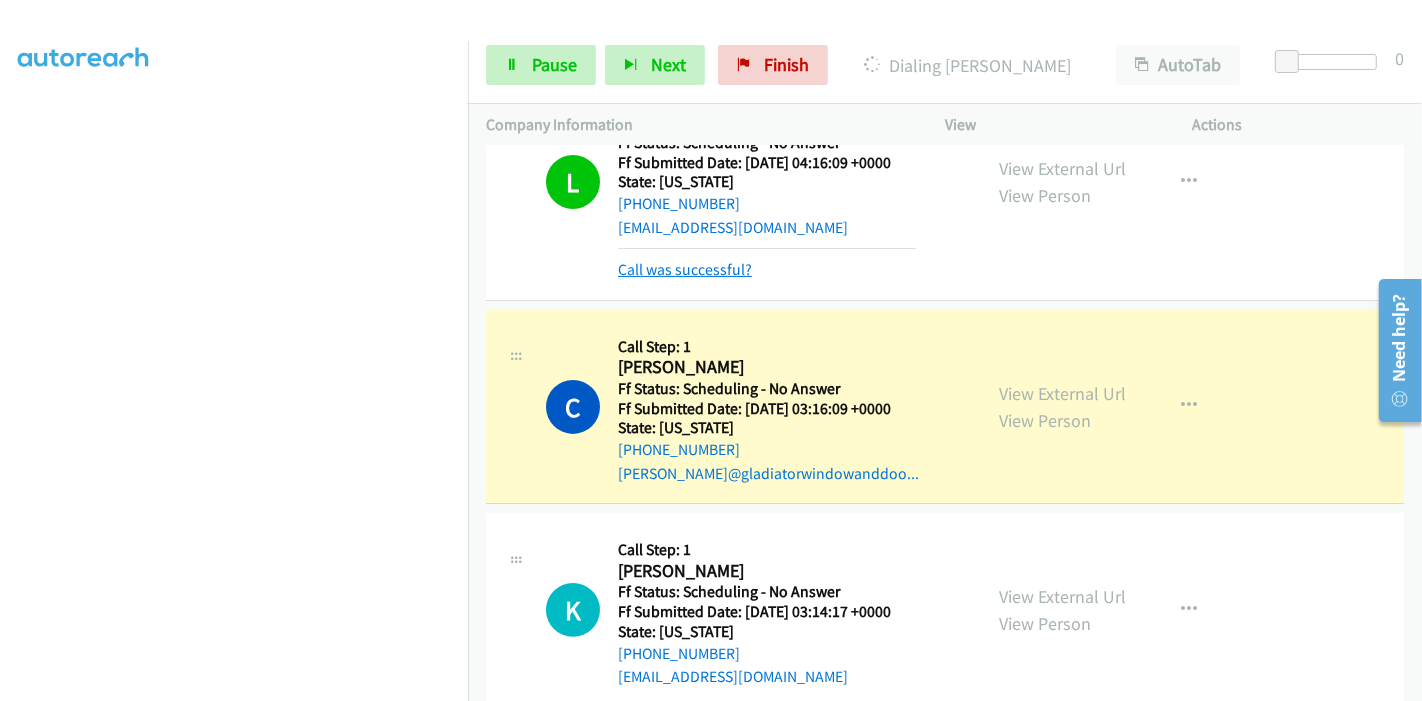 click on "Call was successful?" at bounding box center (685, 269) 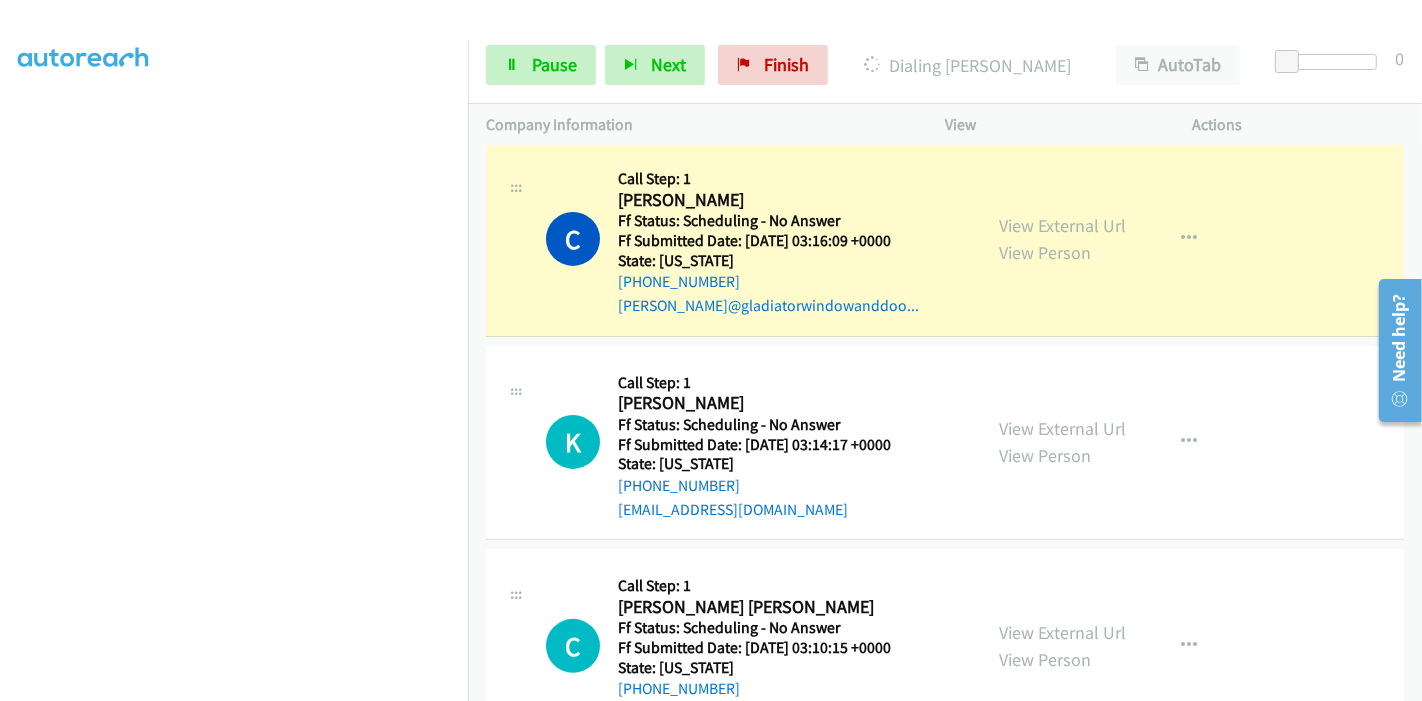 scroll, scrollTop: 423, scrollLeft: 0, axis: vertical 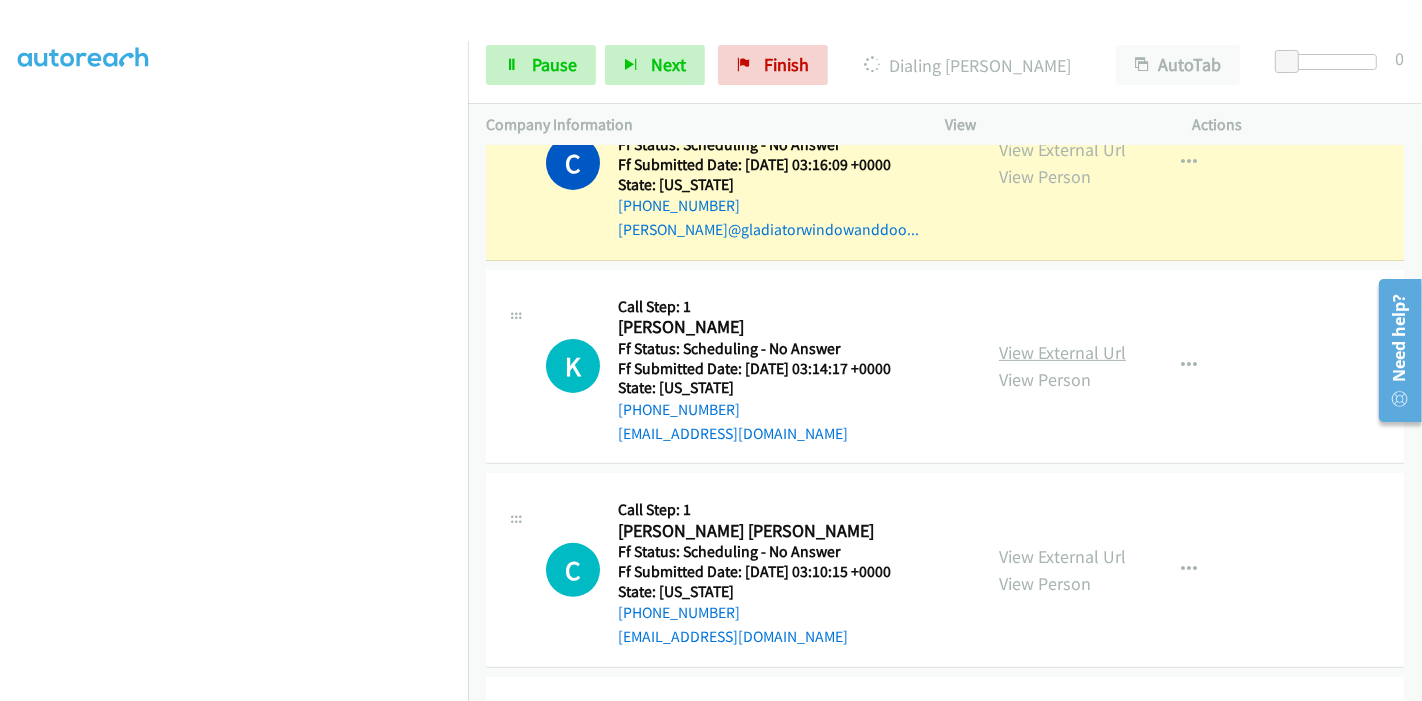 click on "View External Url" at bounding box center [1062, 352] 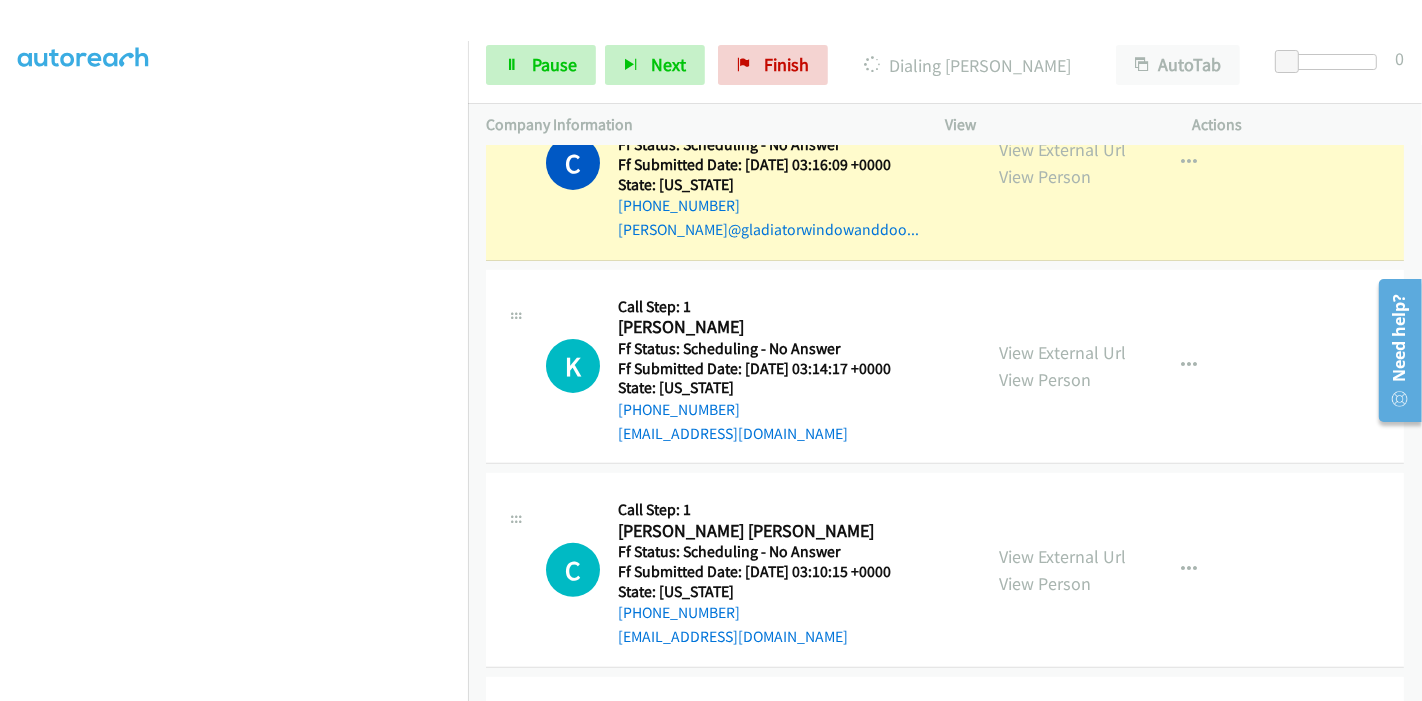 scroll, scrollTop: 645, scrollLeft: 0, axis: vertical 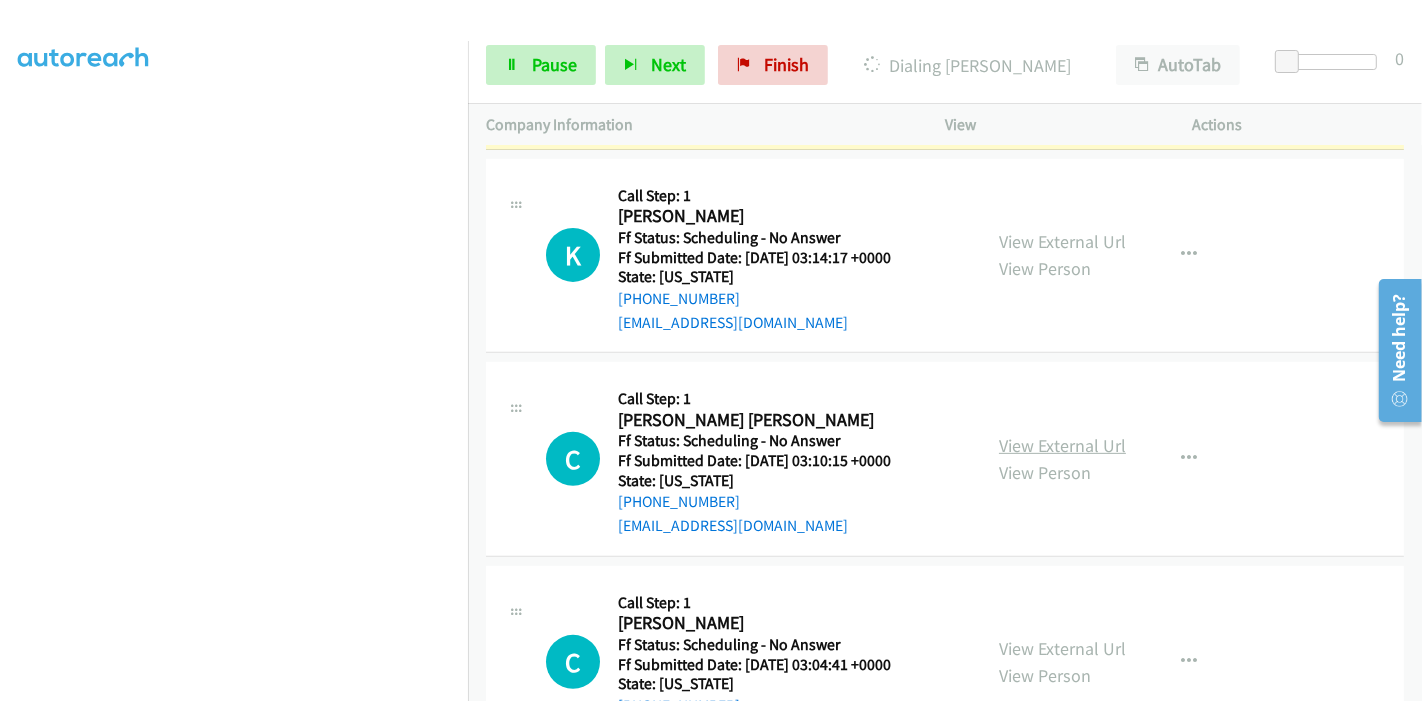 click on "View External Url" at bounding box center (1062, 445) 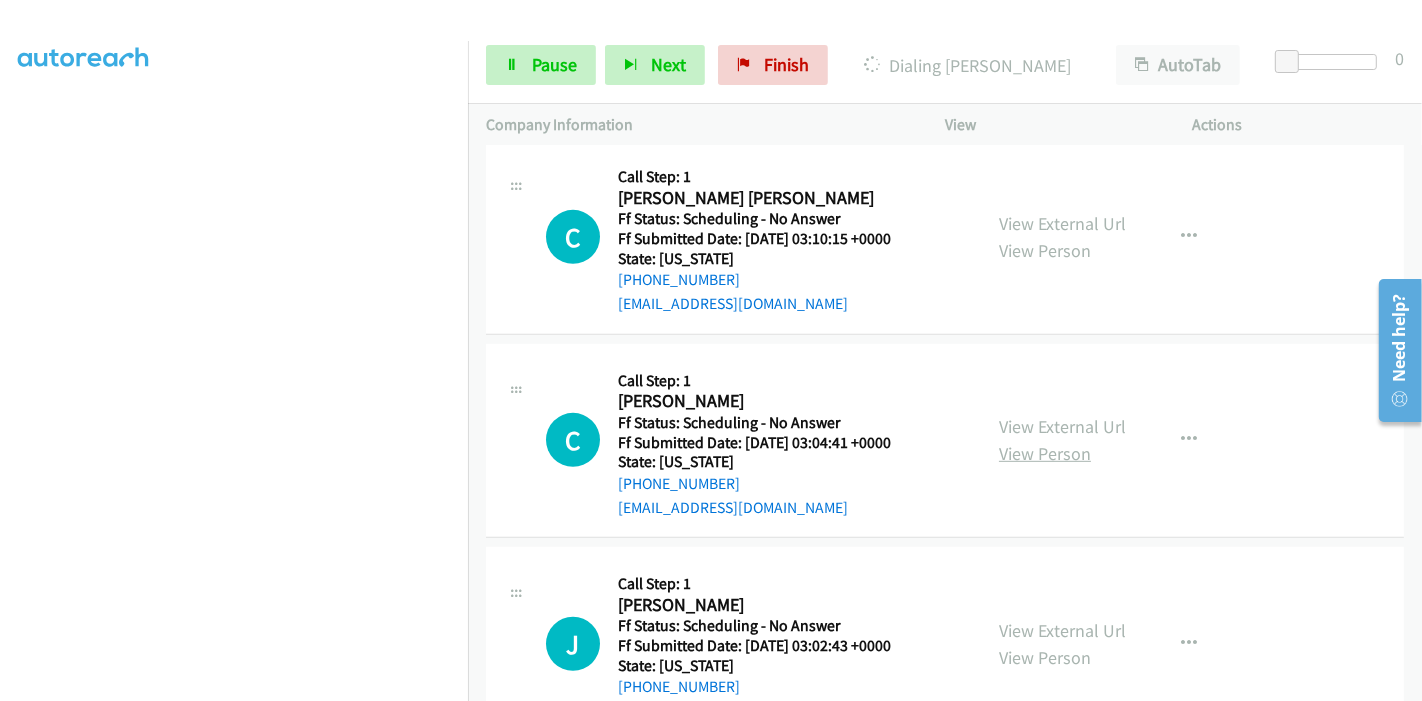 scroll, scrollTop: 868, scrollLeft: 0, axis: vertical 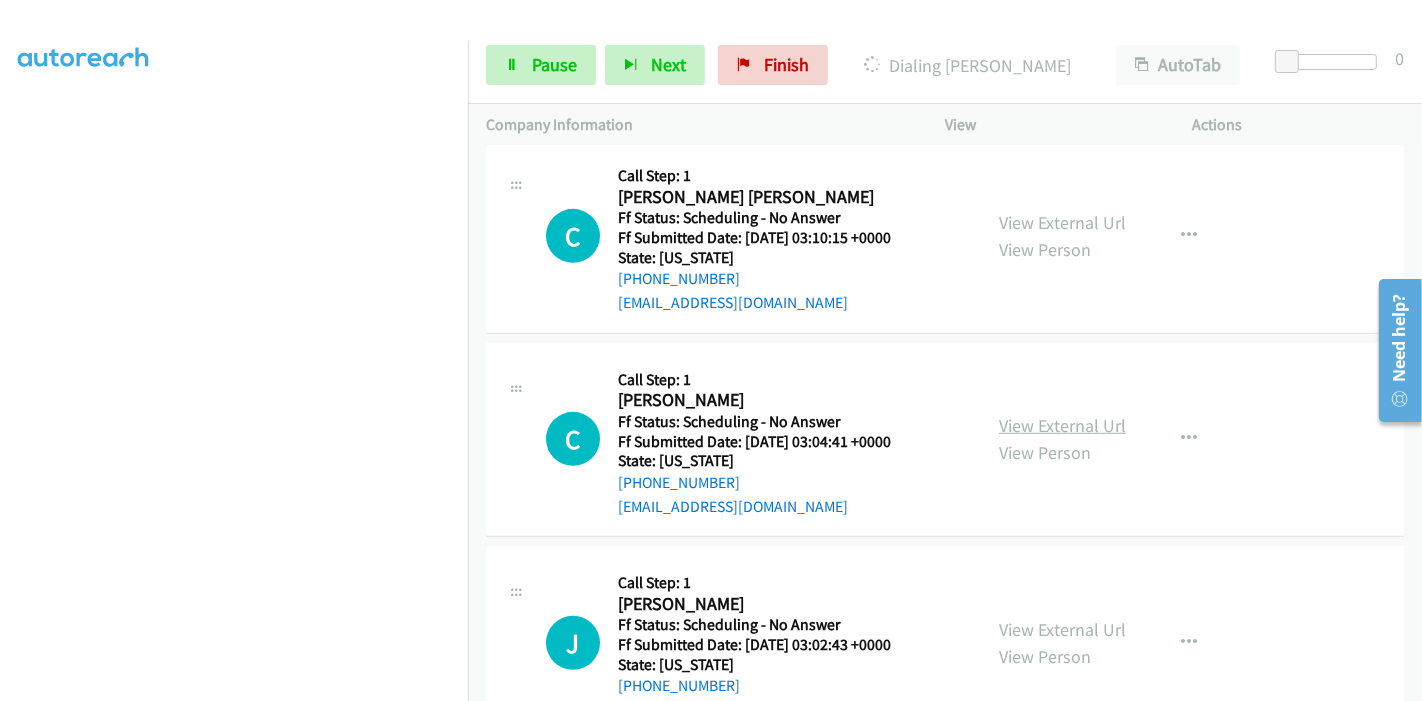 click on "View External Url" at bounding box center [1062, 425] 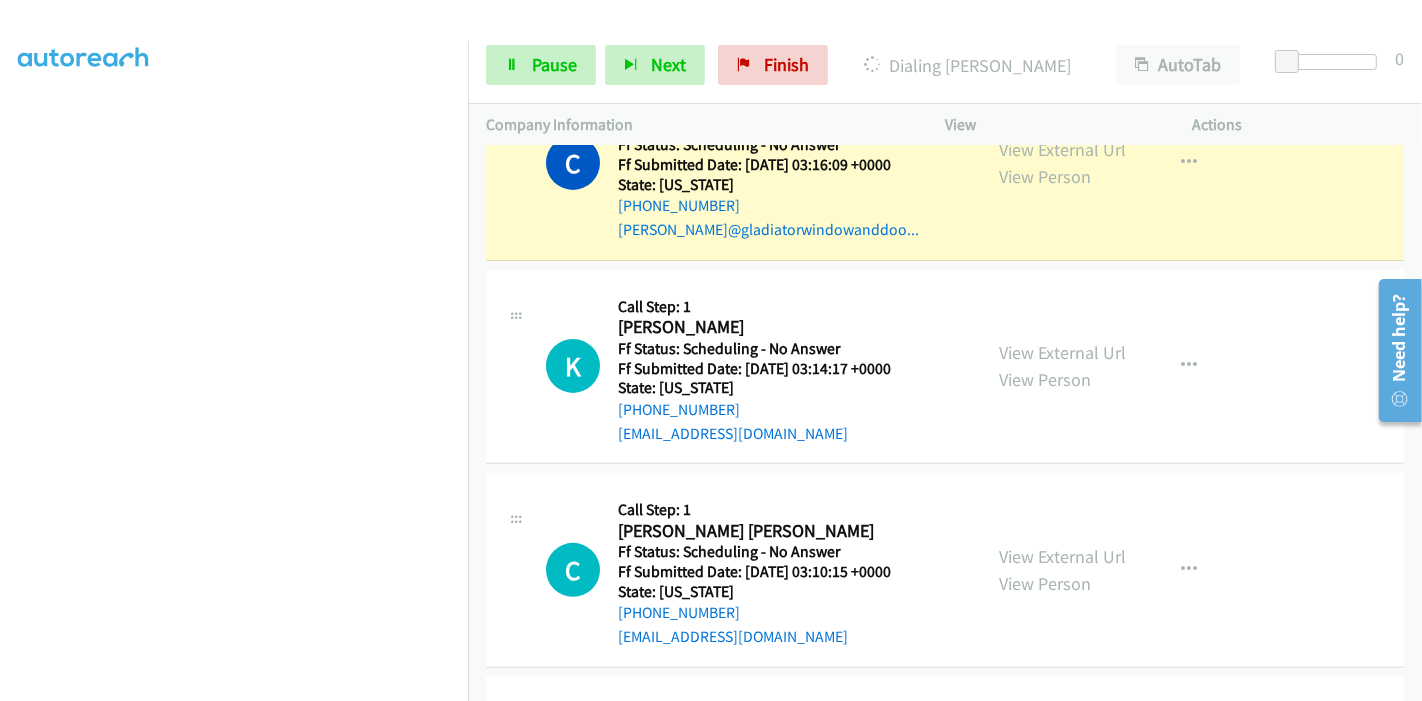 scroll, scrollTop: 645, scrollLeft: 0, axis: vertical 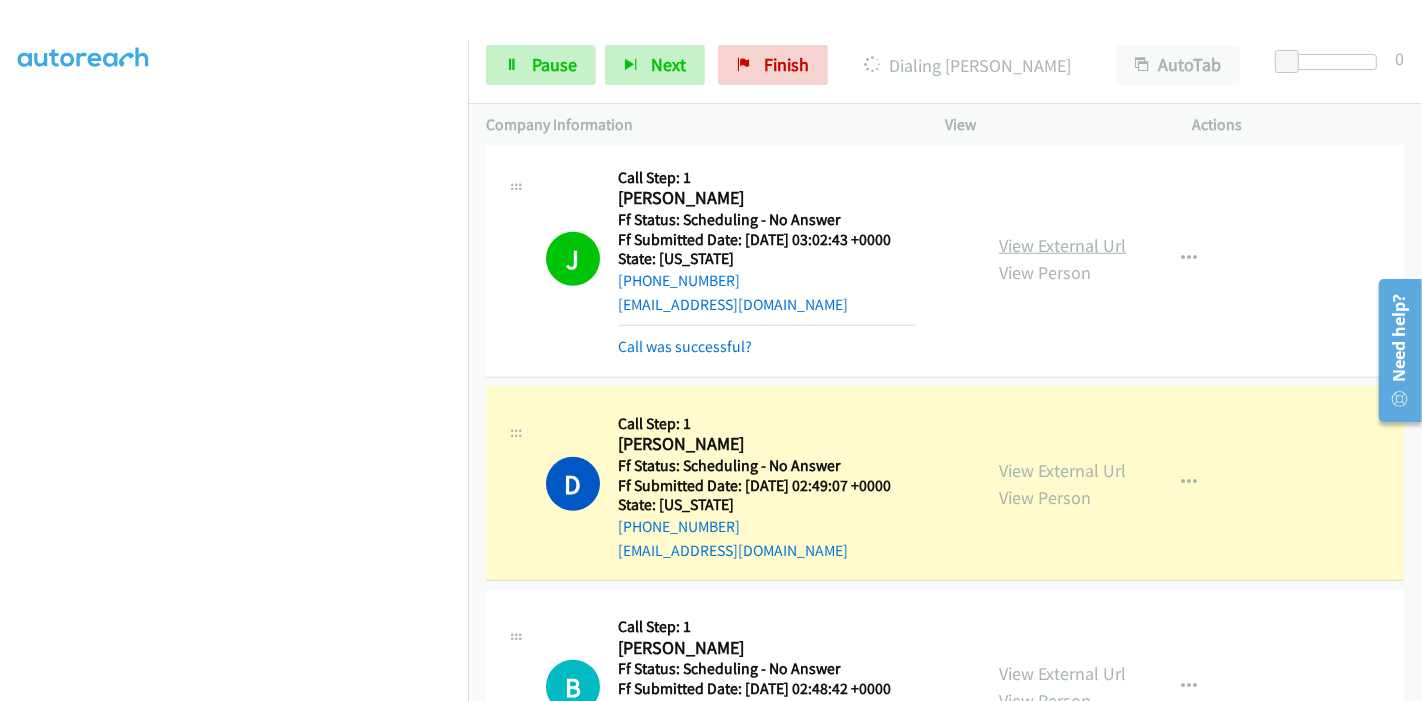 click on "View External Url" at bounding box center (1062, 245) 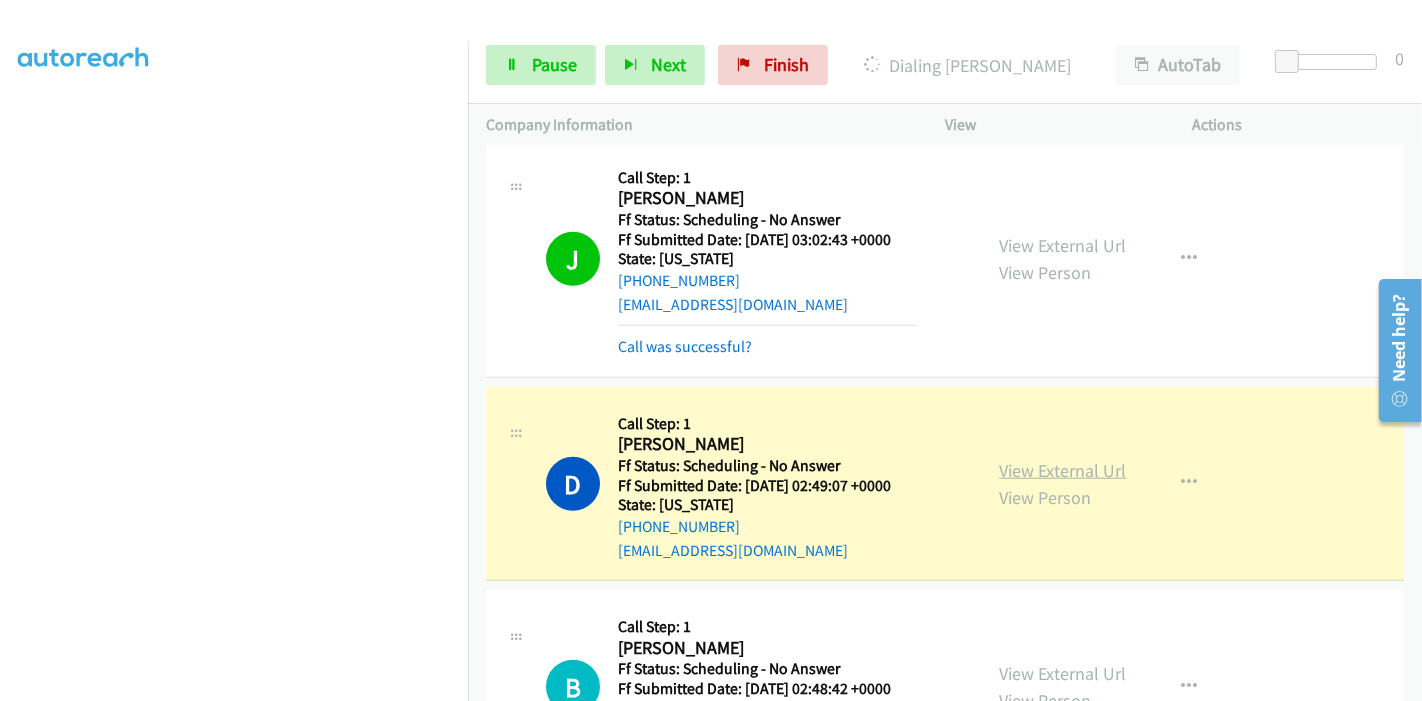 click on "View External Url" at bounding box center (1062, 470) 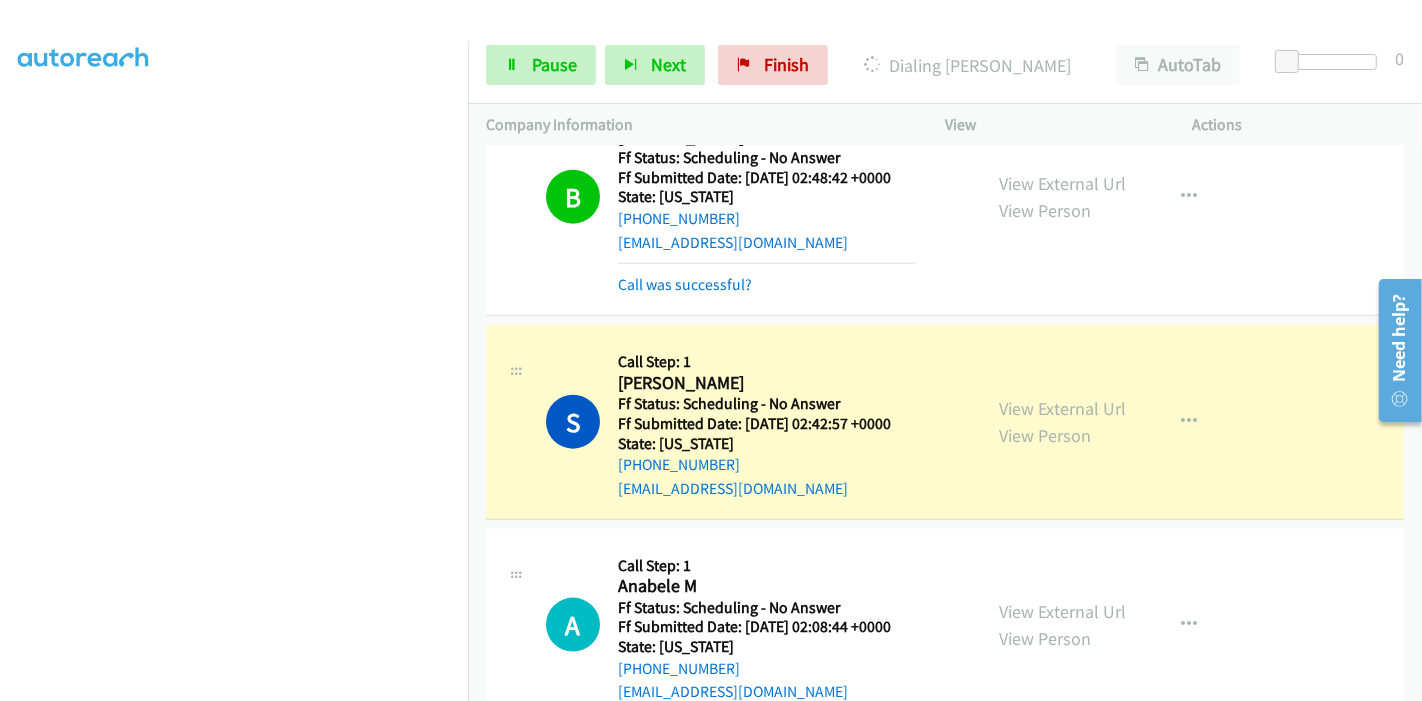 scroll, scrollTop: 2000, scrollLeft: 0, axis: vertical 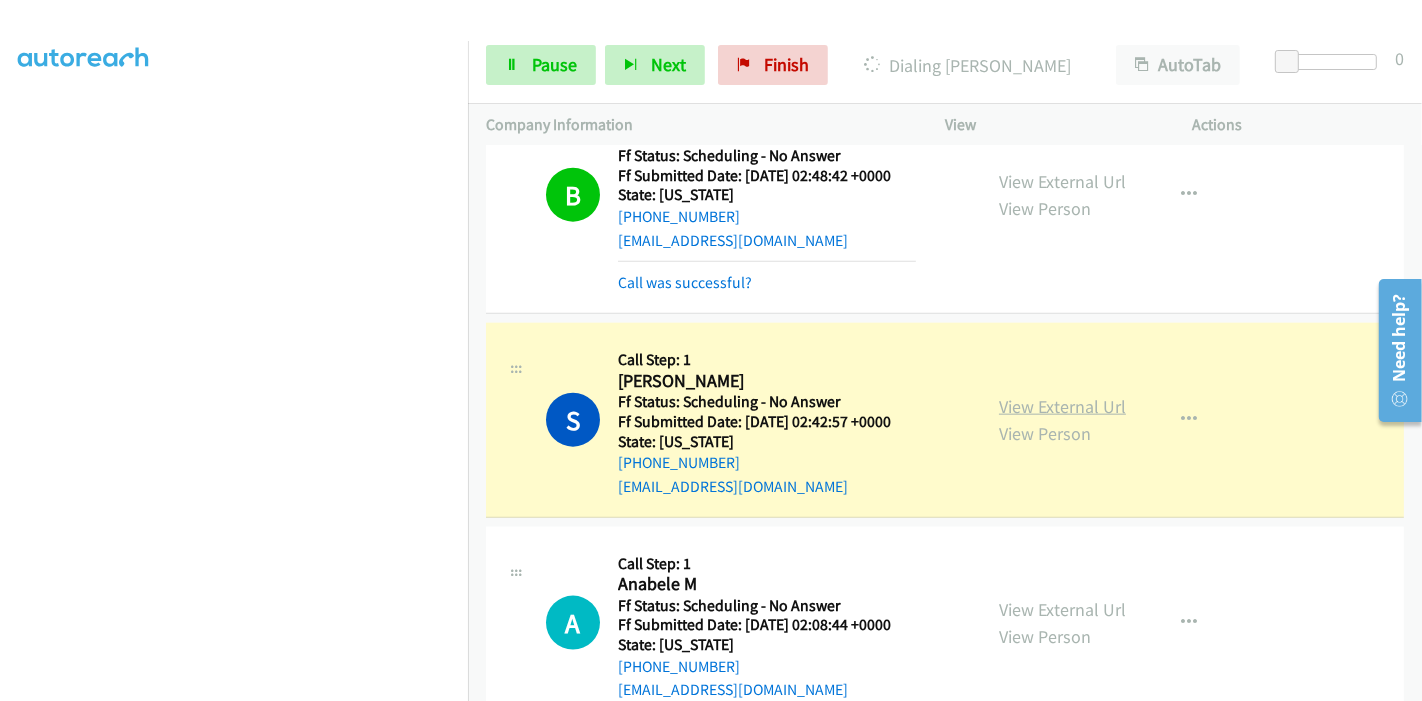 click on "View External Url" at bounding box center [1062, 406] 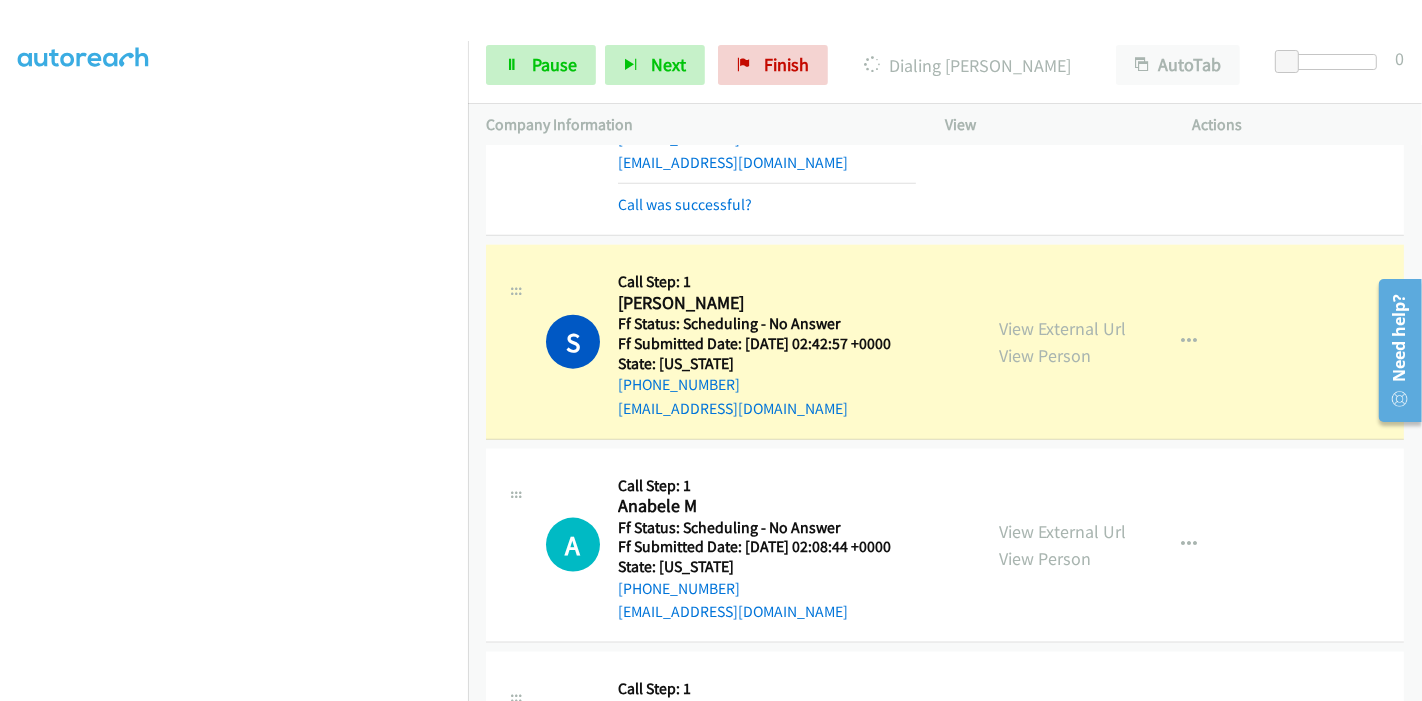 scroll, scrollTop: 2111, scrollLeft: 0, axis: vertical 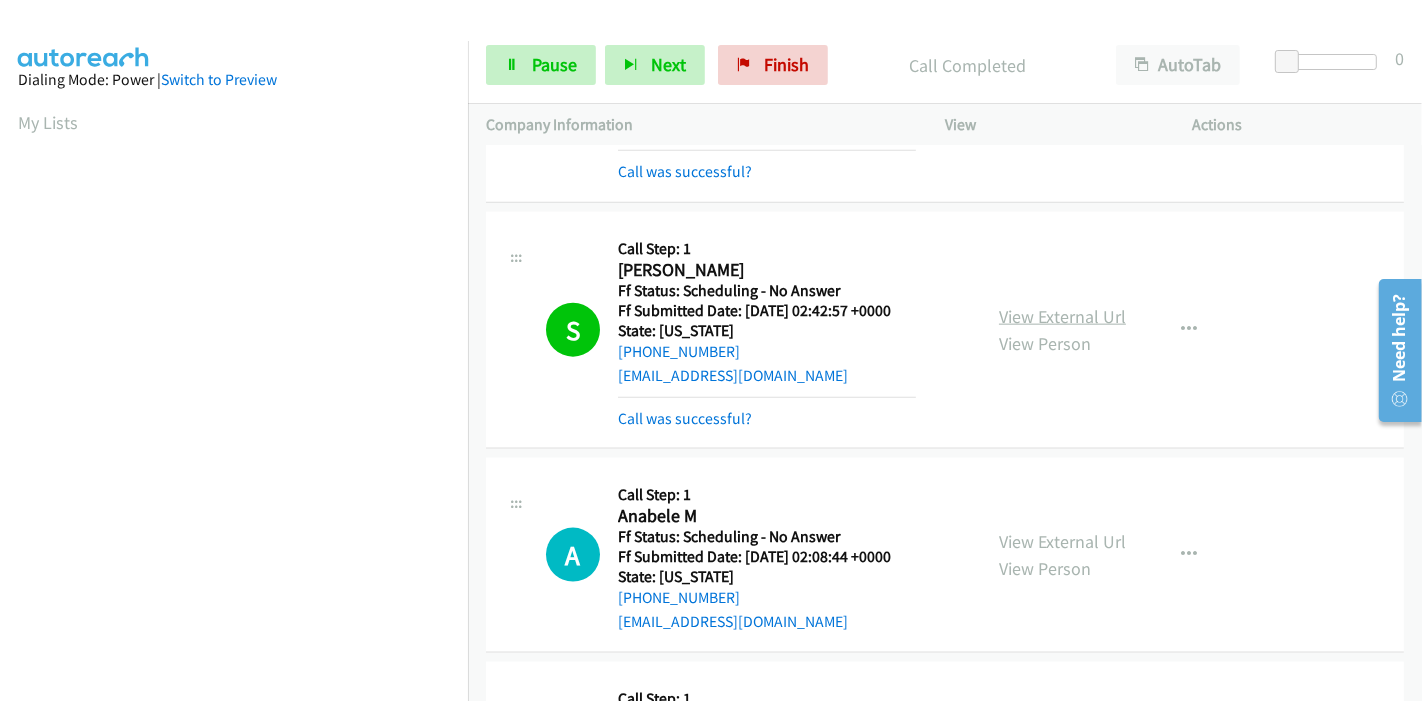 click on "View External Url" at bounding box center [1062, 316] 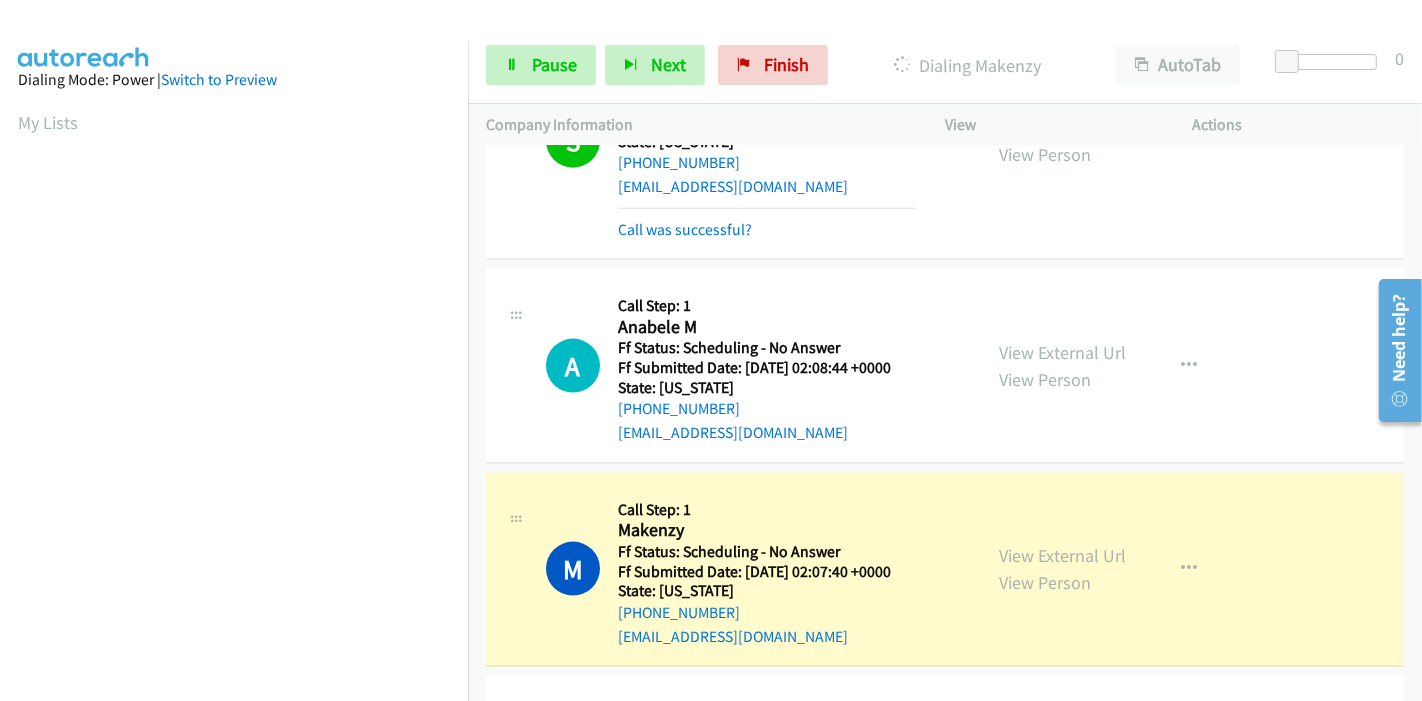 scroll, scrollTop: 2444, scrollLeft: 0, axis: vertical 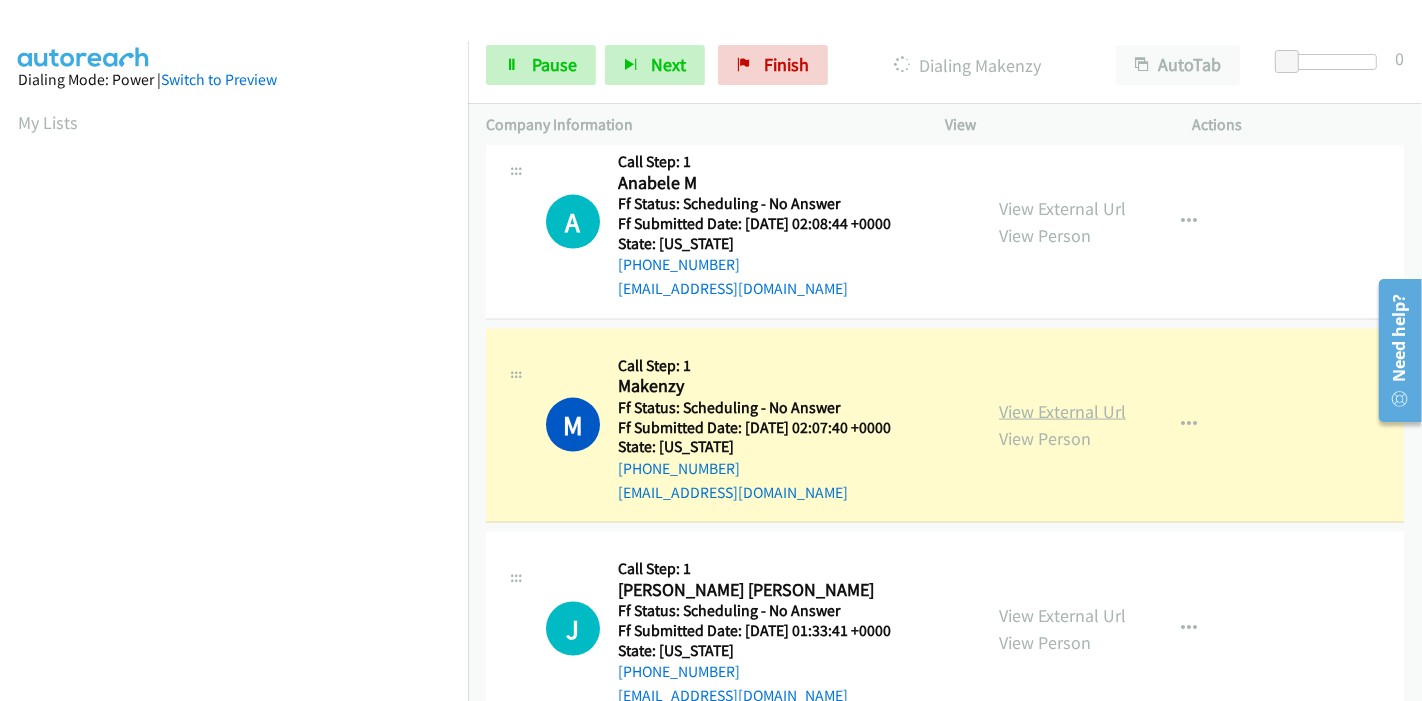 click on "View External Url" at bounding box center (1062, 411) 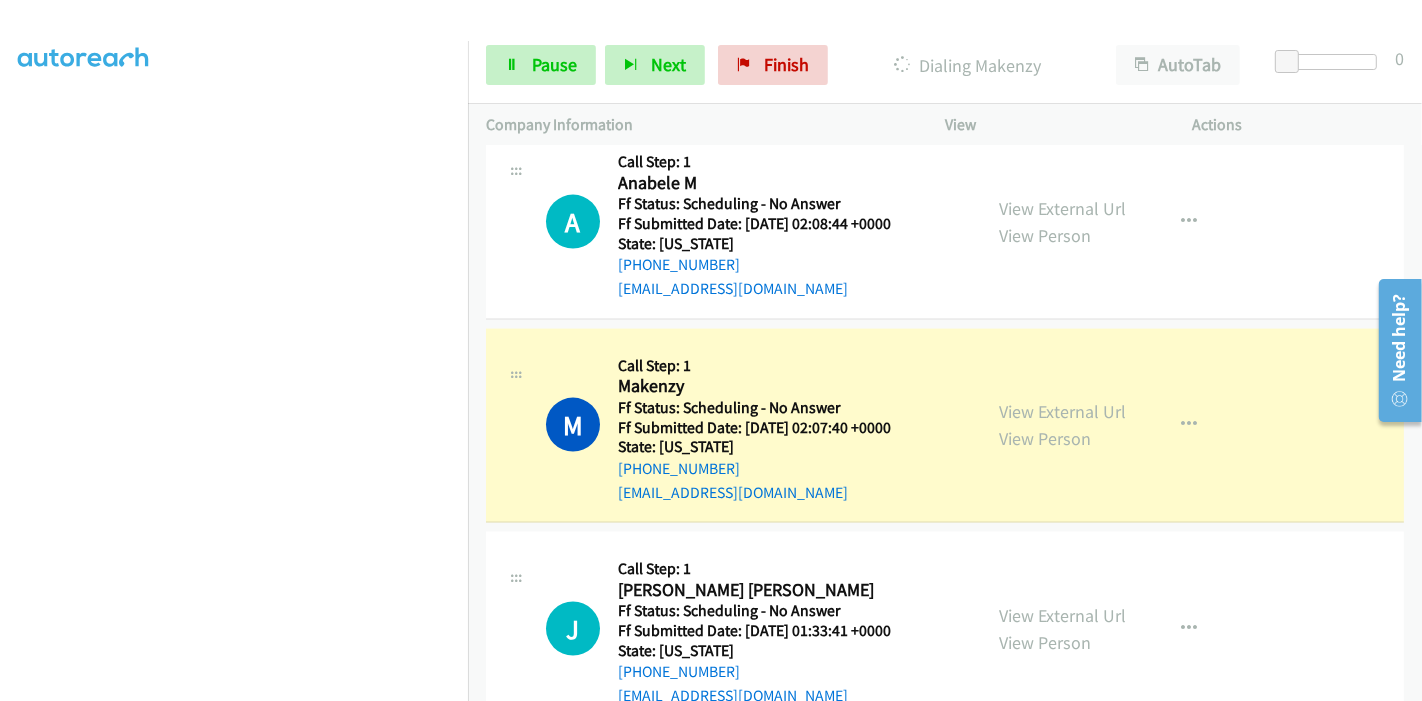 scroll, scrollTop: 222, scrollLeft: 0, axis: vertical 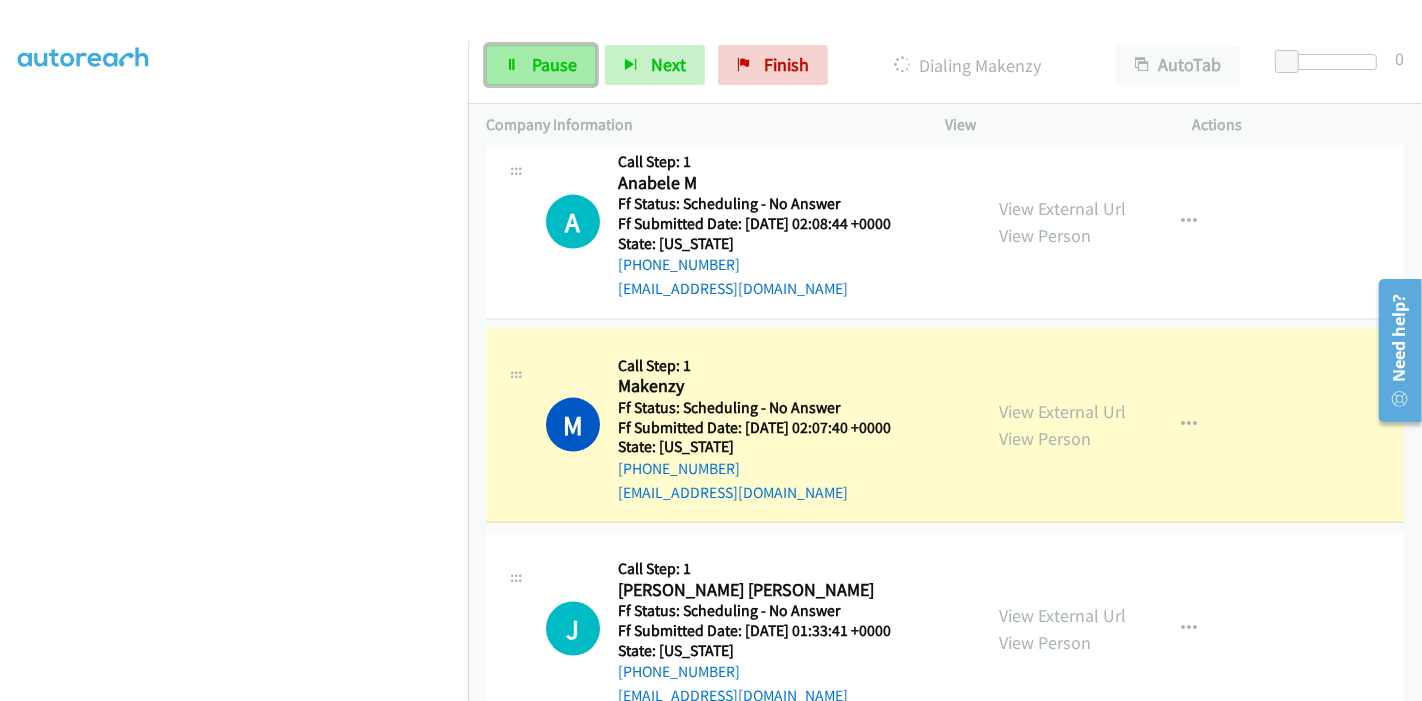 click on "Pause" at bounding box center (554, 64) 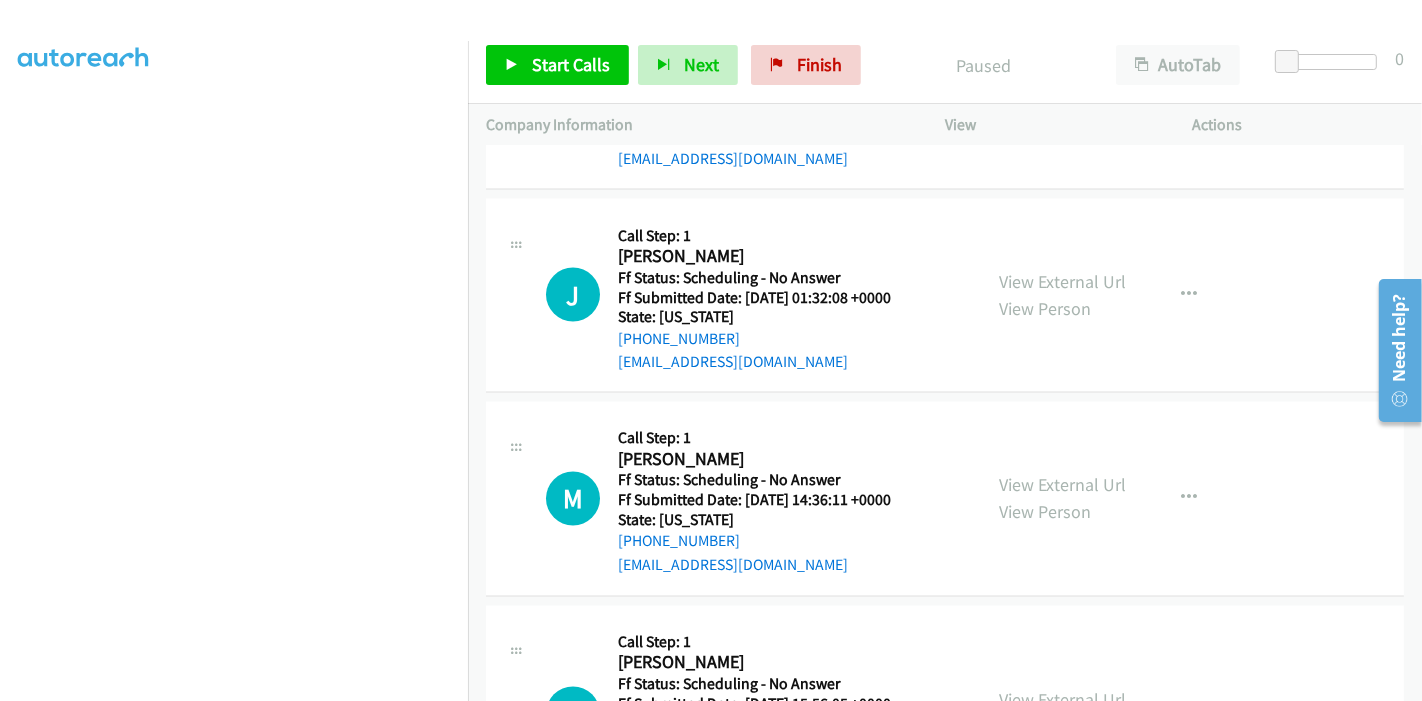 scroll, scrollTop: 3000, scrollLeft: 0, axis: vertical 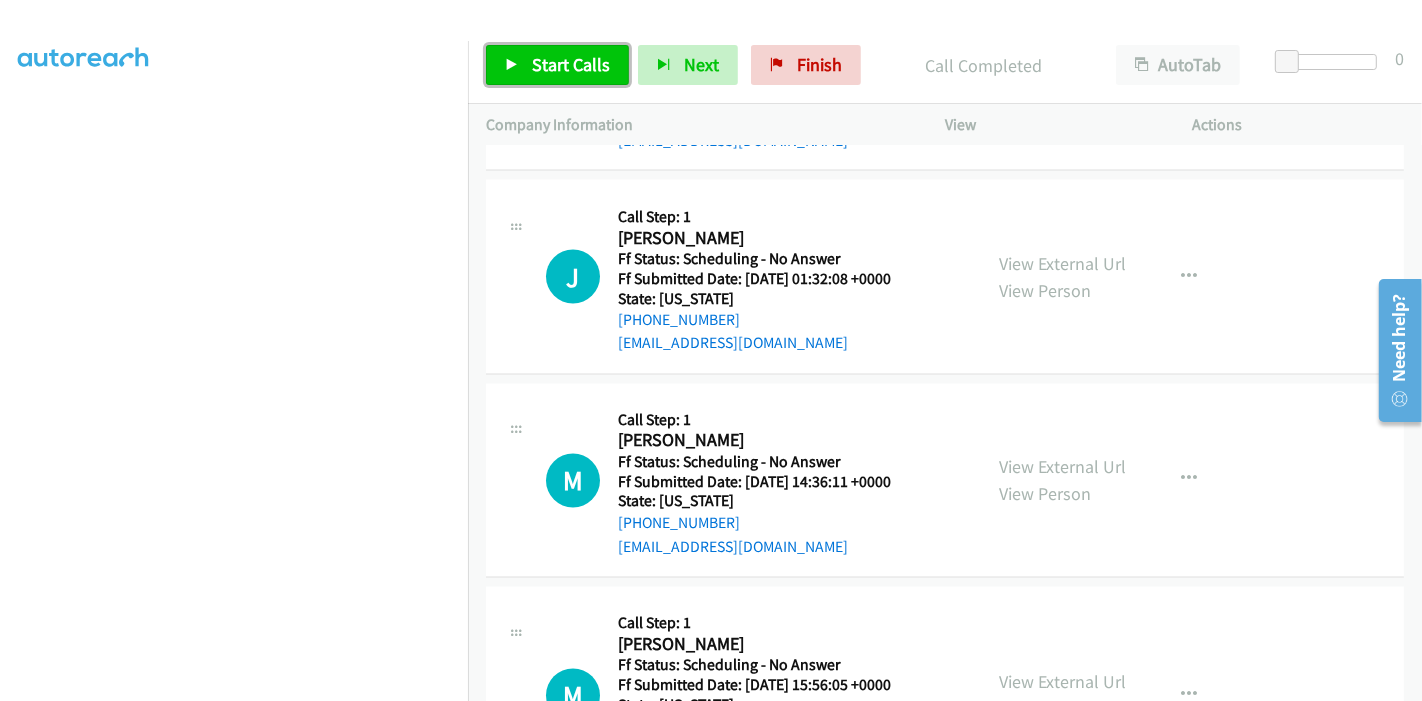 click on "Start Calls" at bounding box center [557, 65] 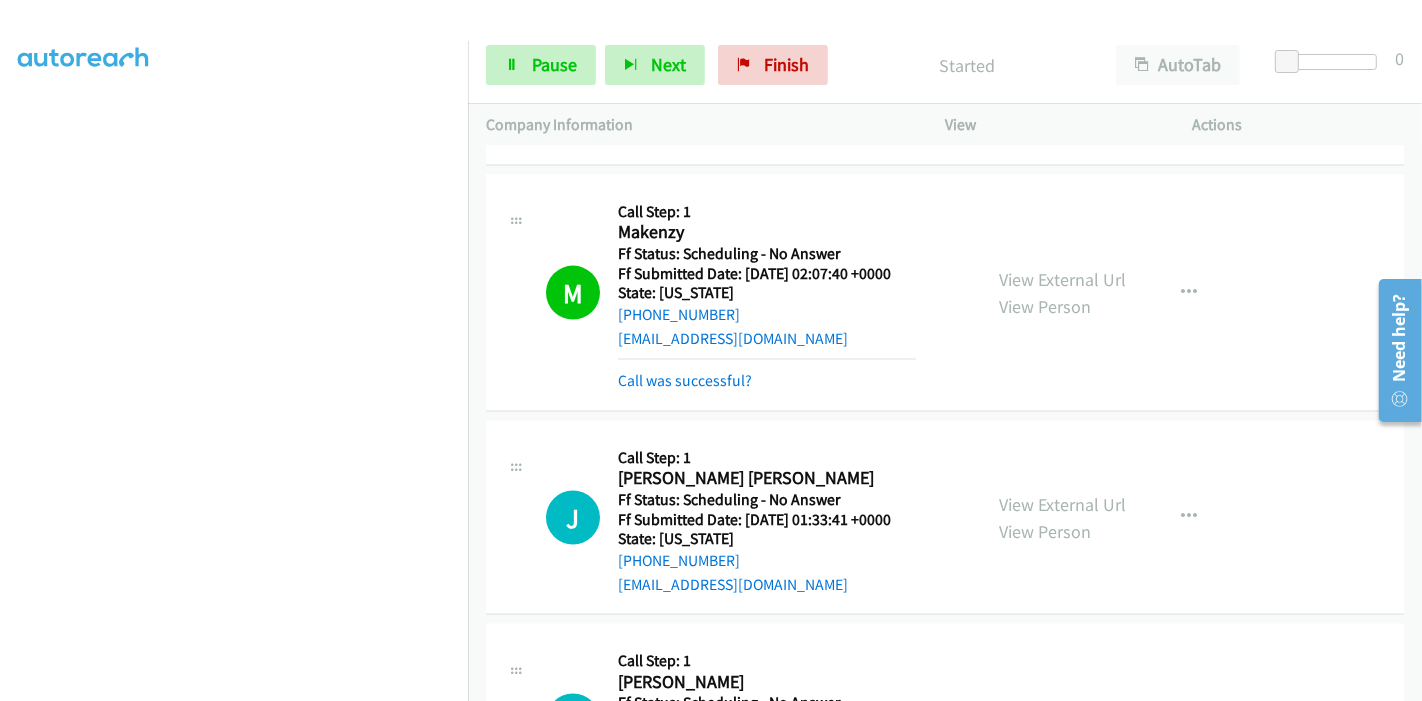 scroll, scrollTop: 2709, scrollLeft: 0, axis: vertical 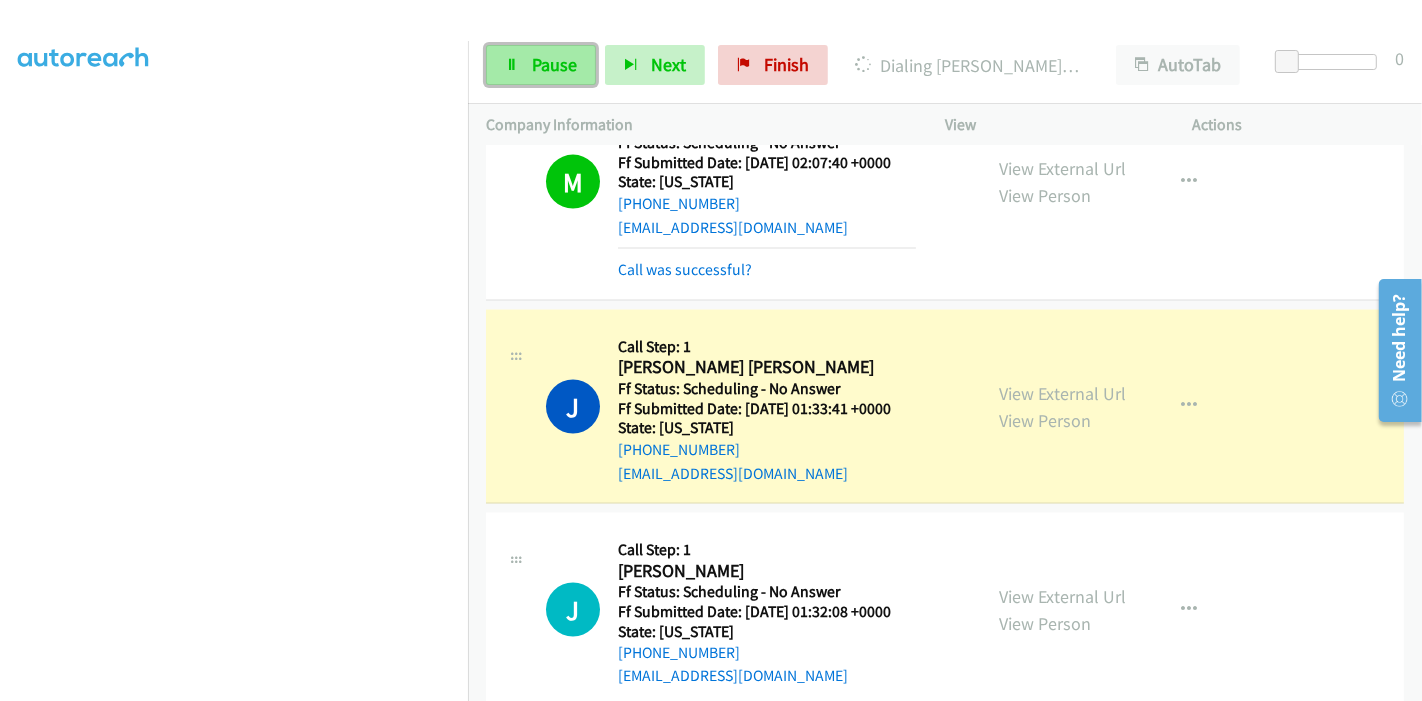 click on "Pause" at bounding box center [554, 64] 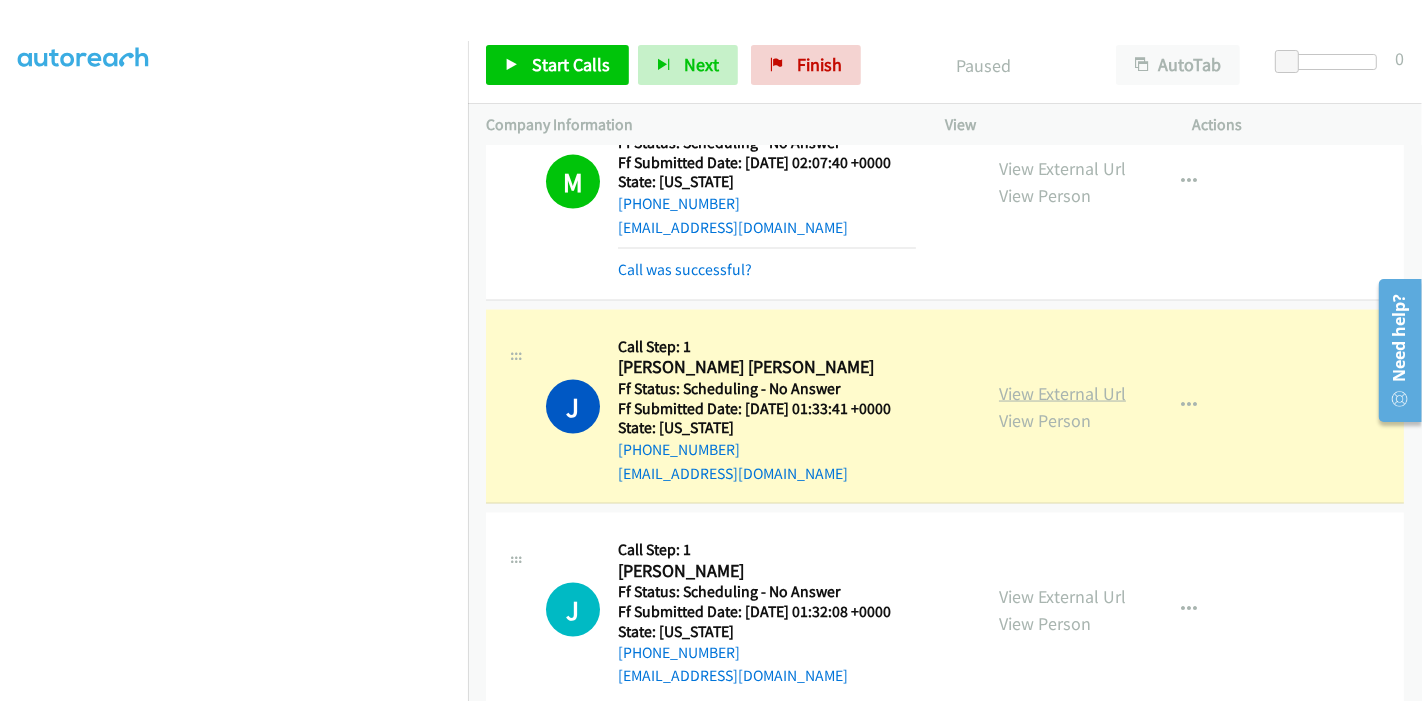 click on "View External Url" at bounding box center (1062, 393) 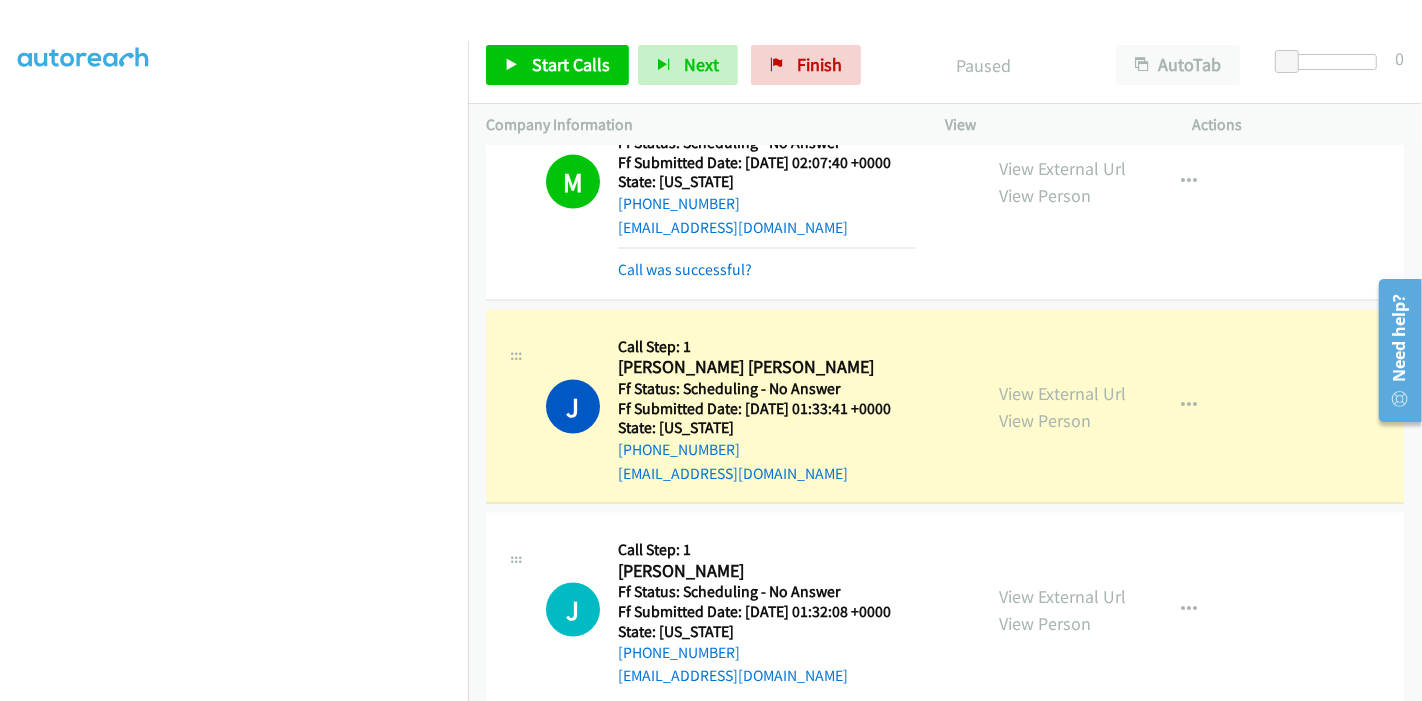 scroll, scrollTop: 0, scrollLeft: 0, axis: both 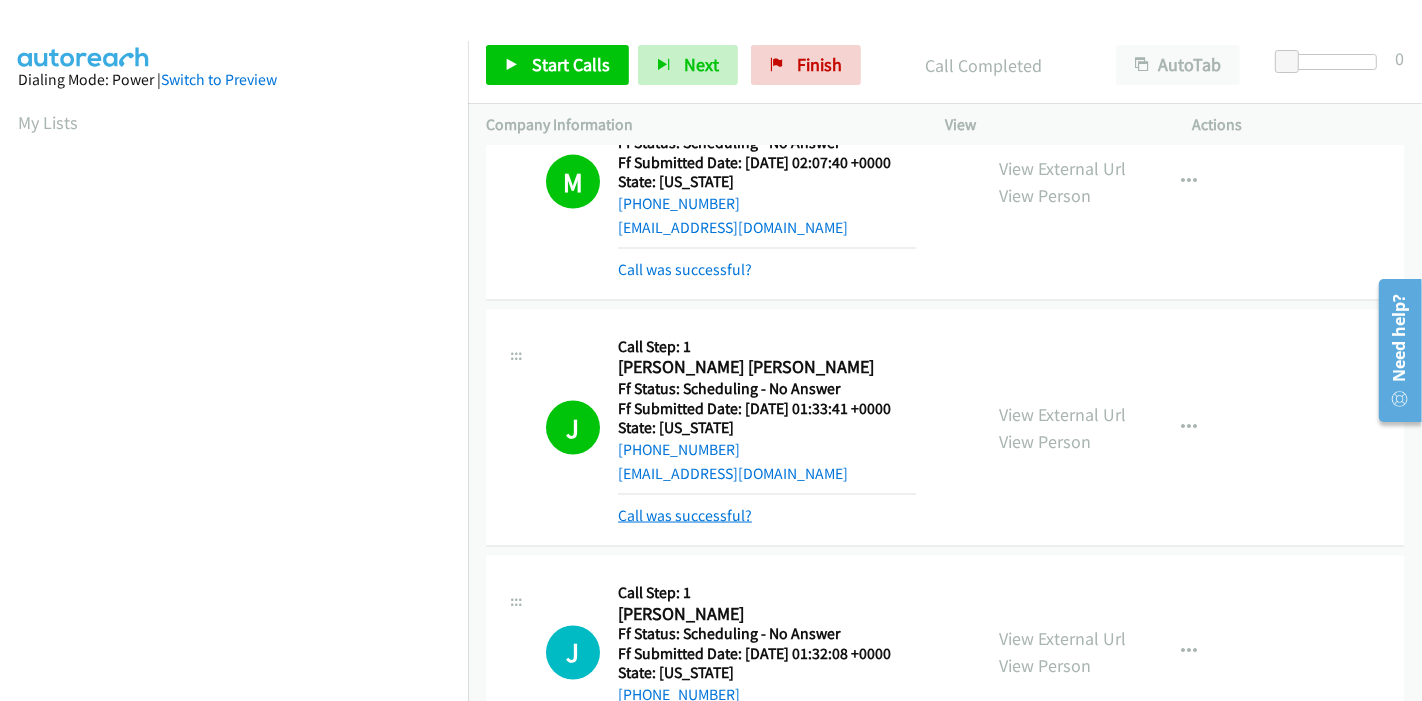 click on "Call was successful?" at bounding box center (685, 515) 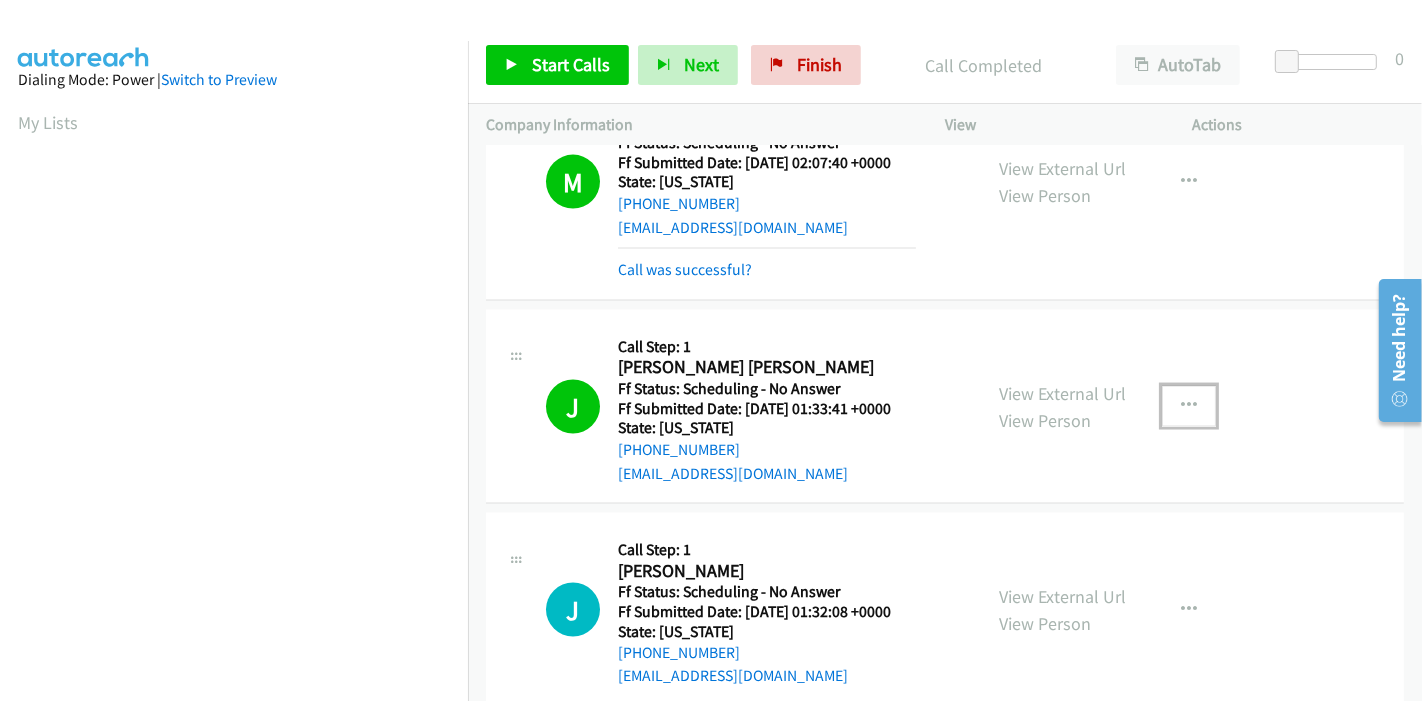click at bounding box center [1189, 406] 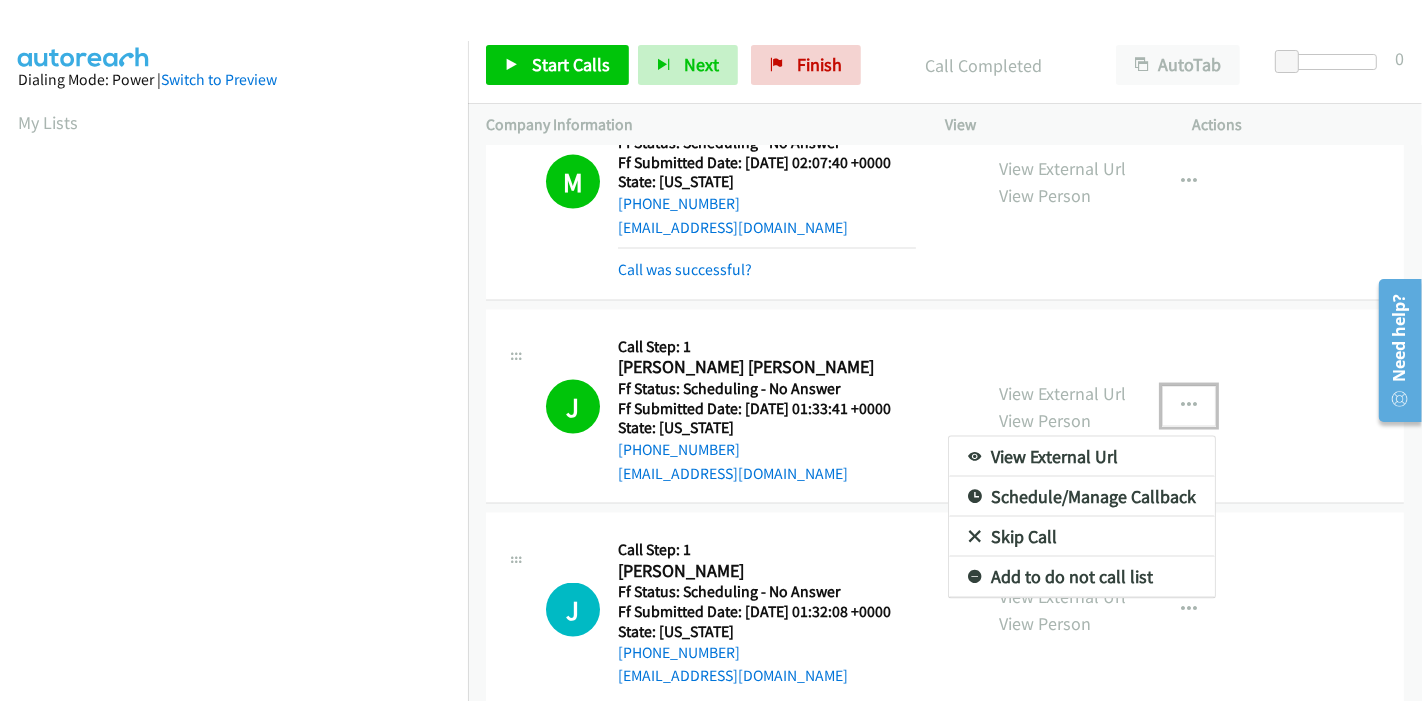 click on "Add to do not call list" at bounding box center (1082, 577) 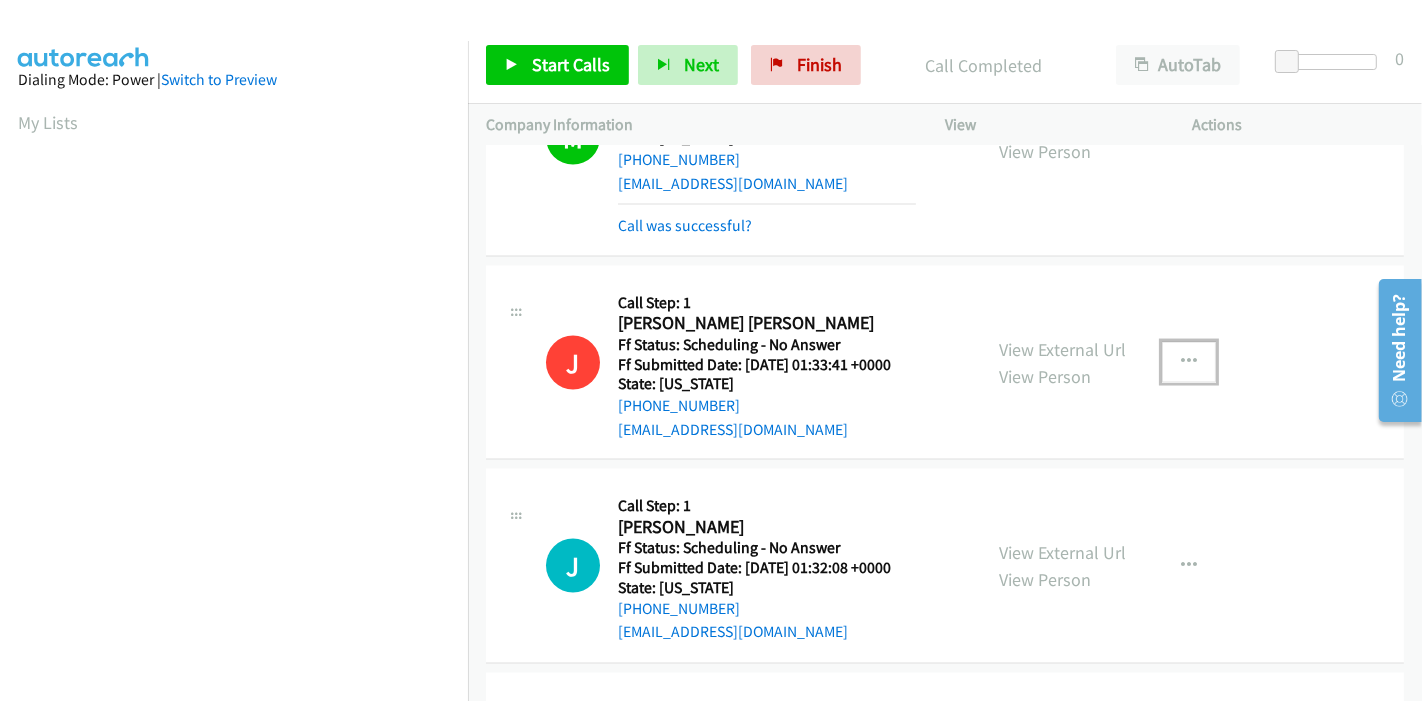 scroll, scrollTop: 2820, scrollLeft: 0, axis: vertical 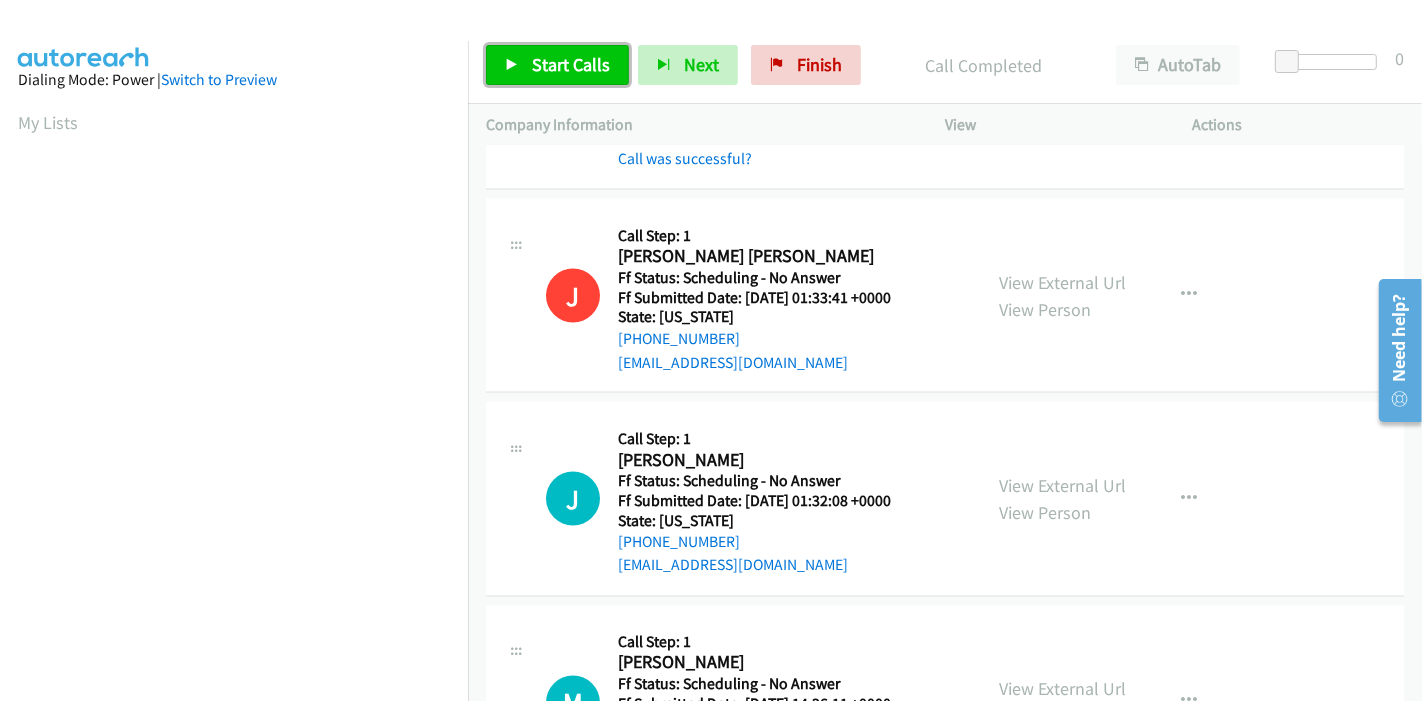 click on "Start Calls" at bounding box center [571, 64] 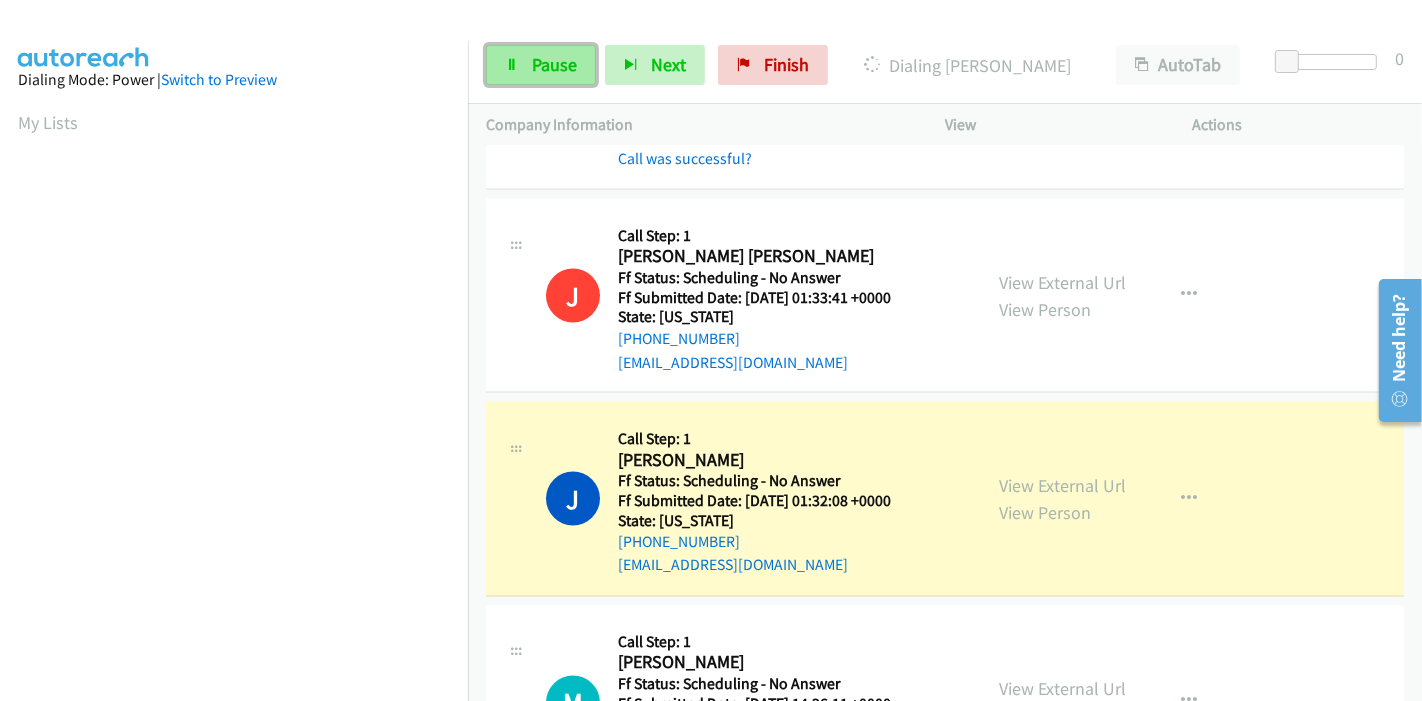click on "Pause" at bounding box center (541, 65) 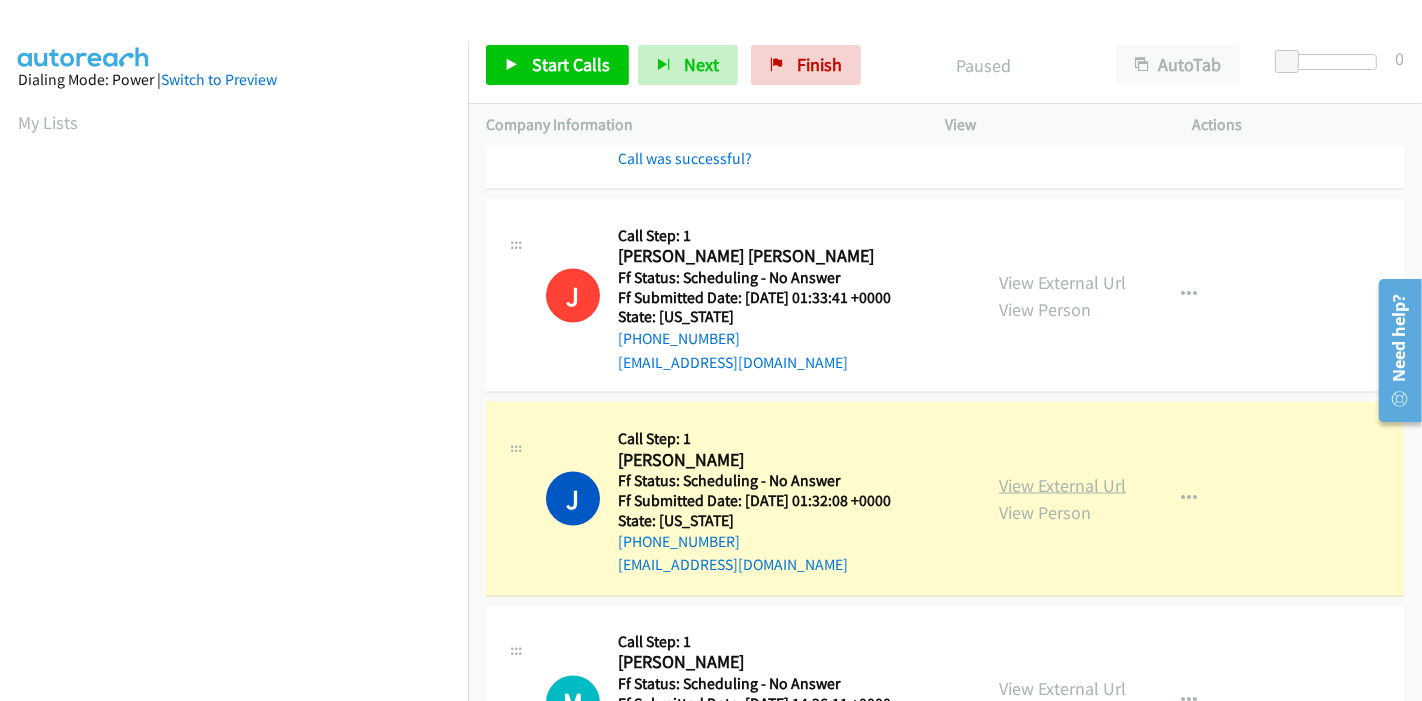 click on "View External Url" at bounding box center (1062, 485) 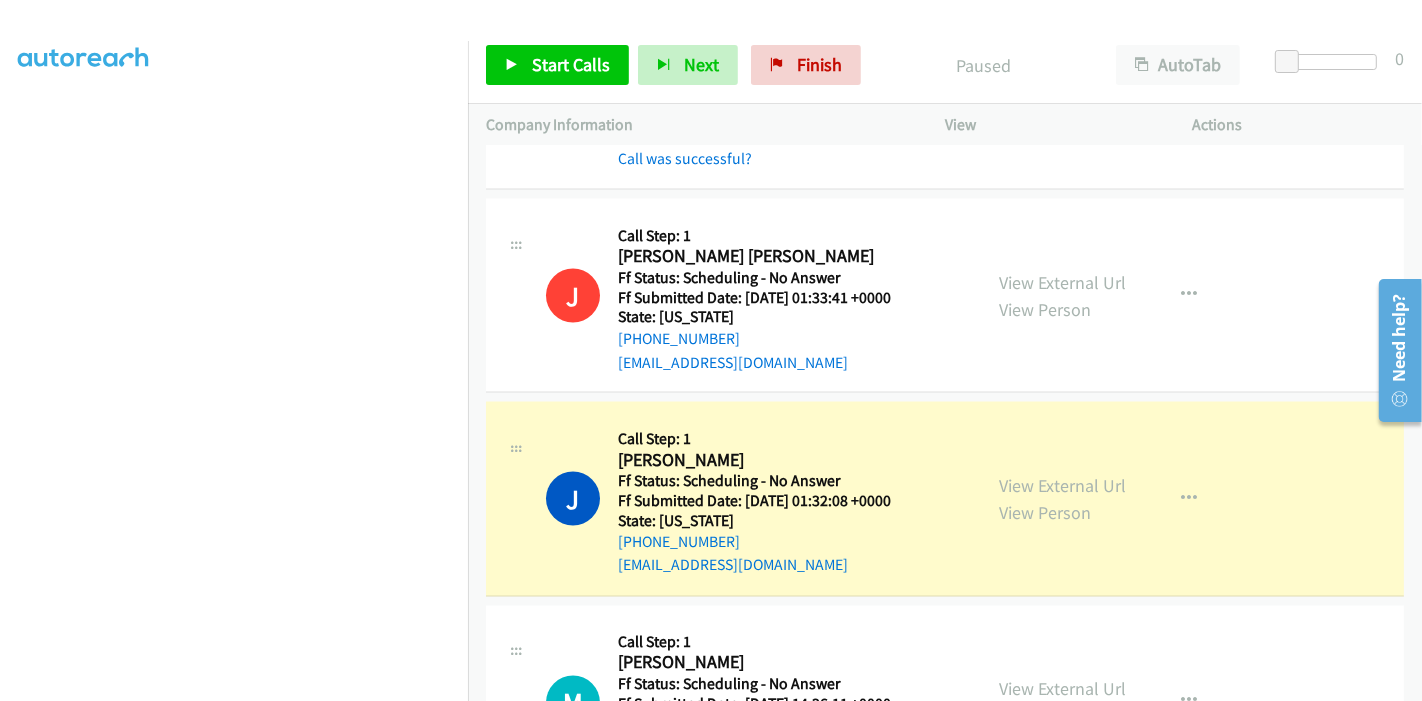 scroll, scrollTop: 89, scrollLeft: 0, axis: vertical 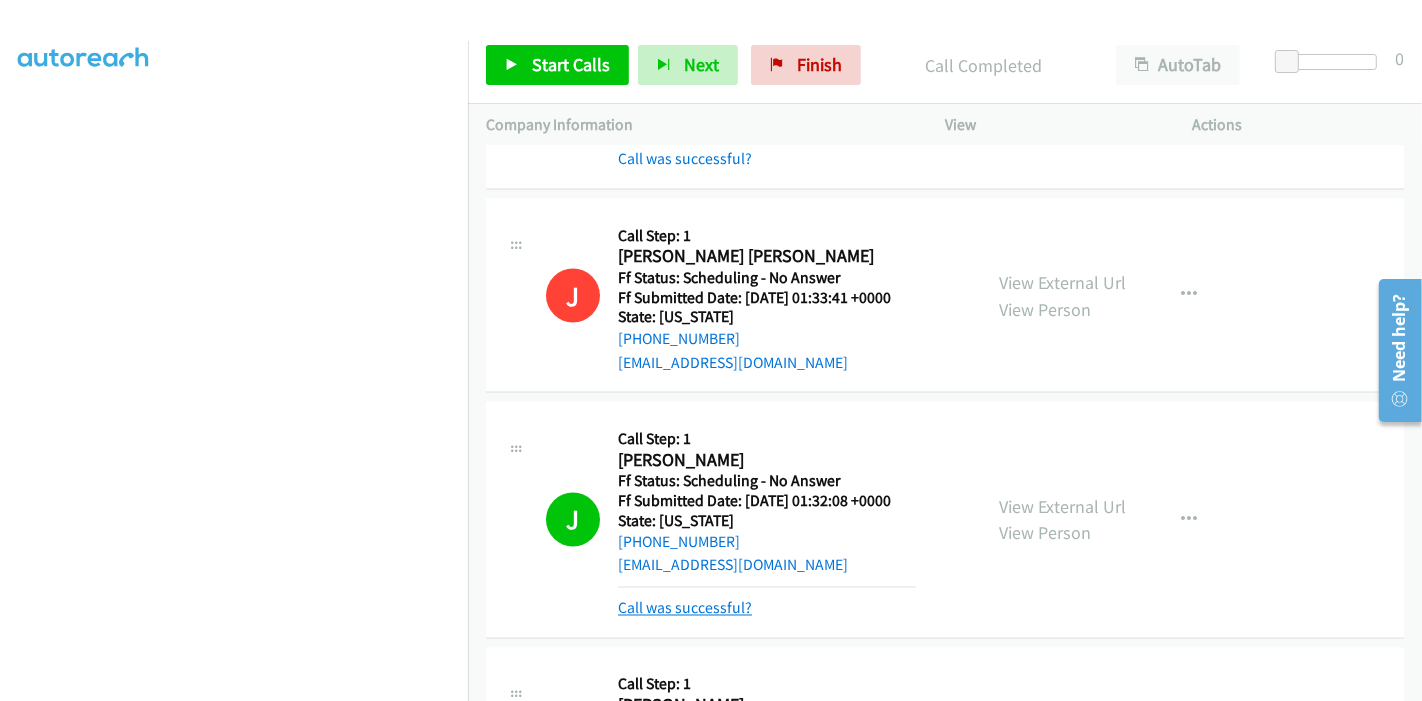 click on "Call was successful?" at bounding box center [685, 608] 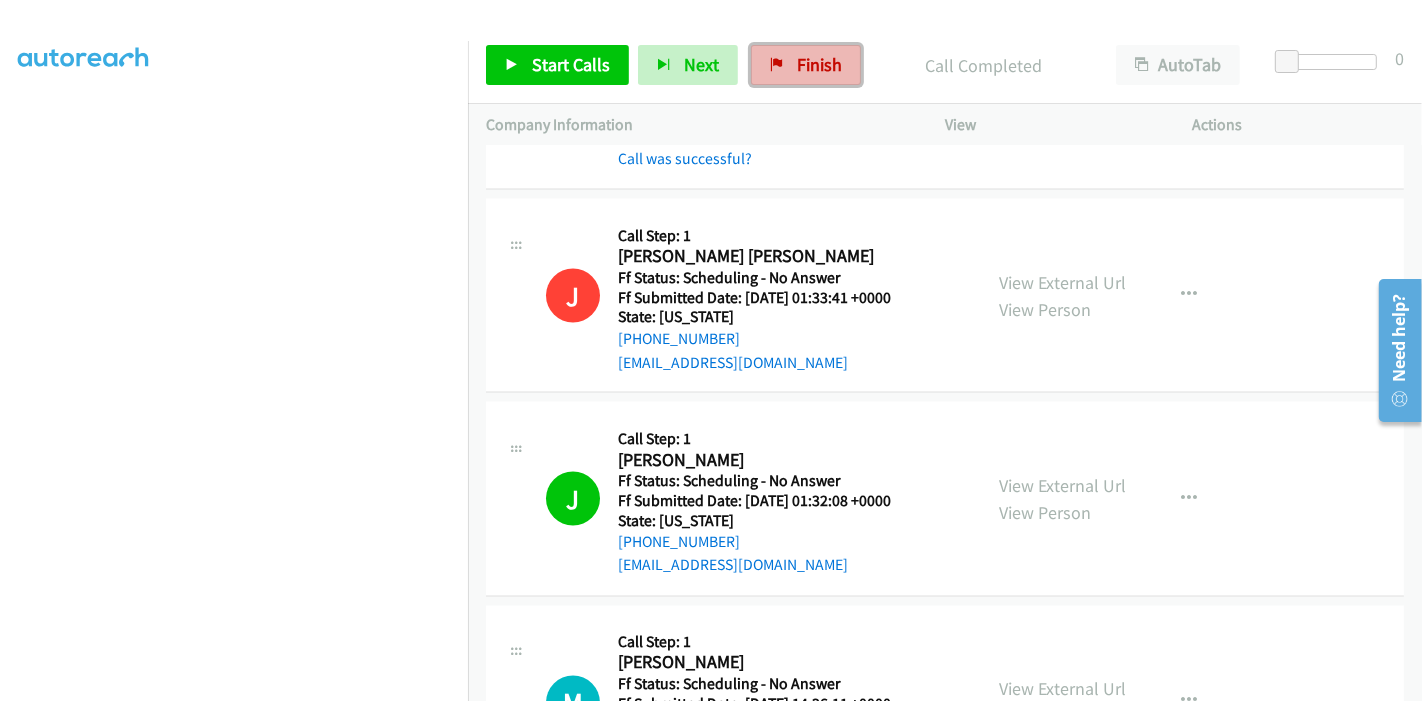 click on "Finish" at bounding box center [806, 65] 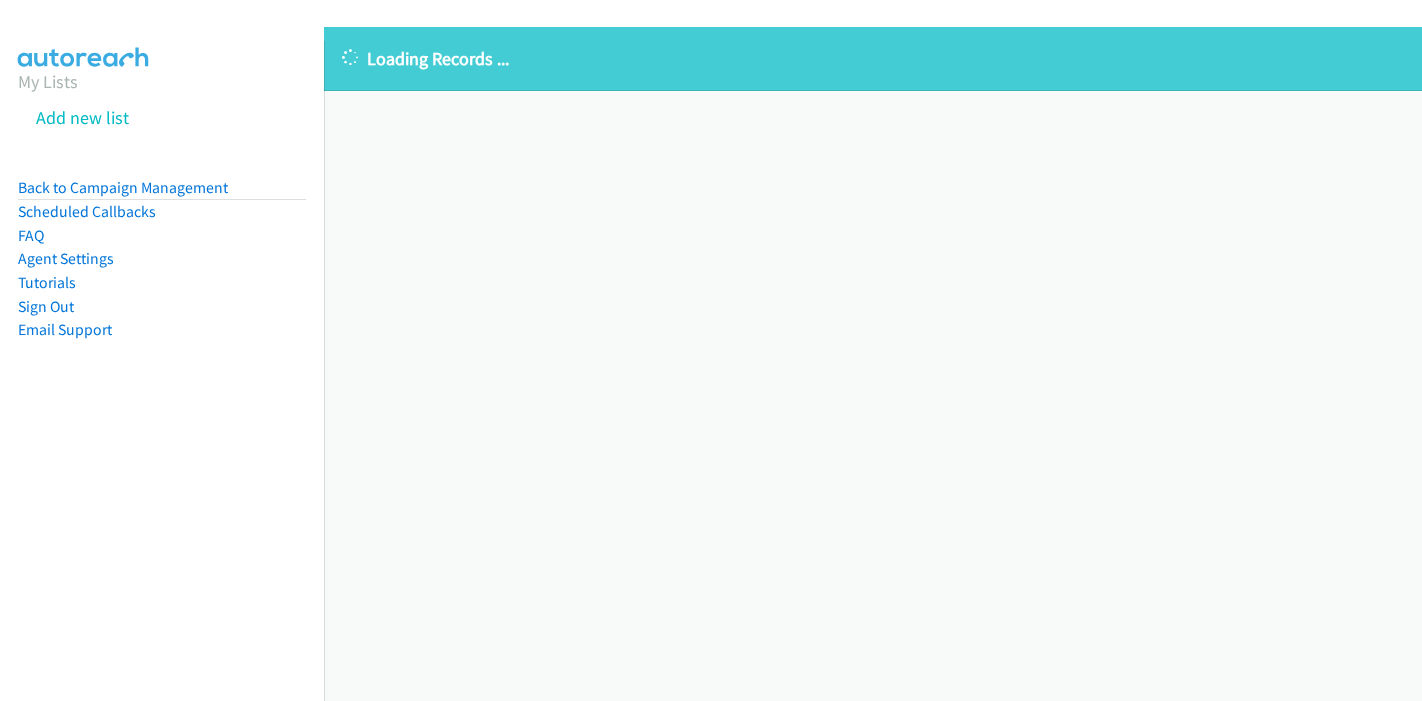 scroll, scrollTop: 0, scrollLeft: 0, axis: both 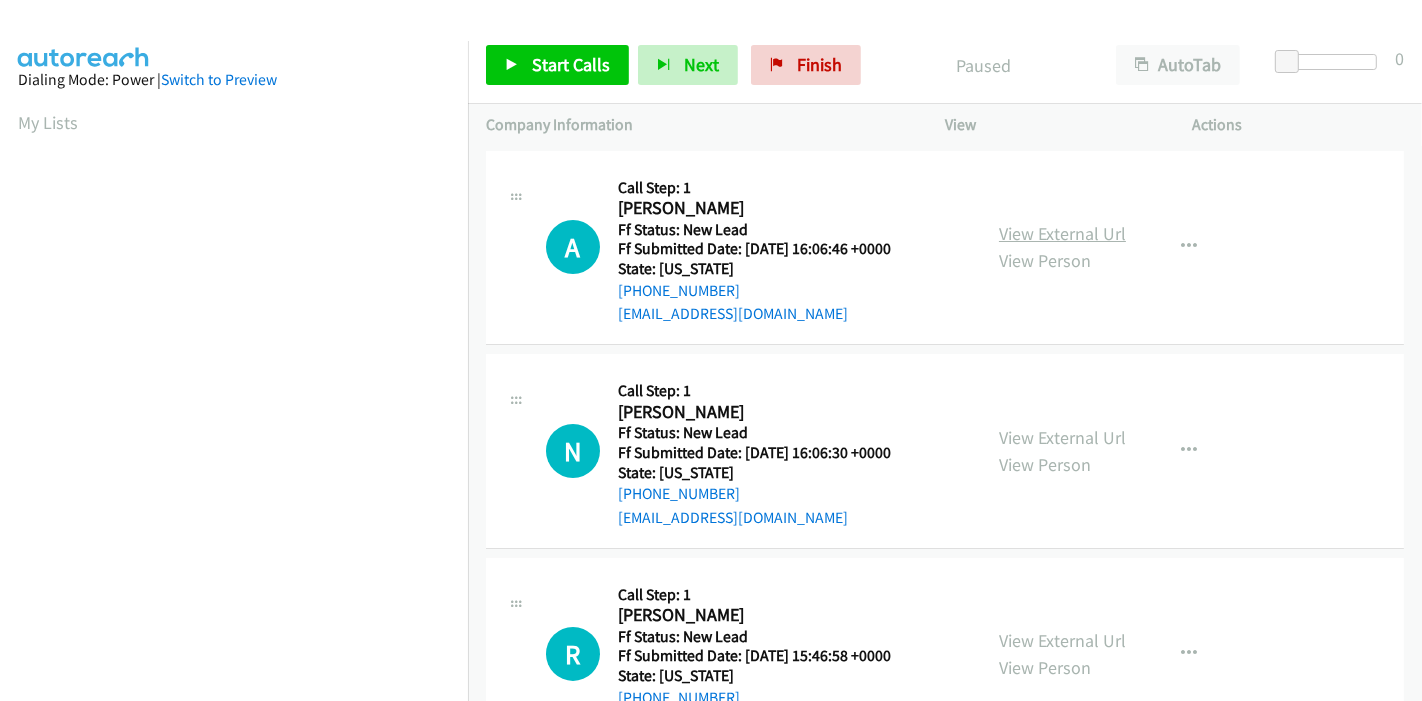 click on "View External Url" at bounding box center [1062, 233] 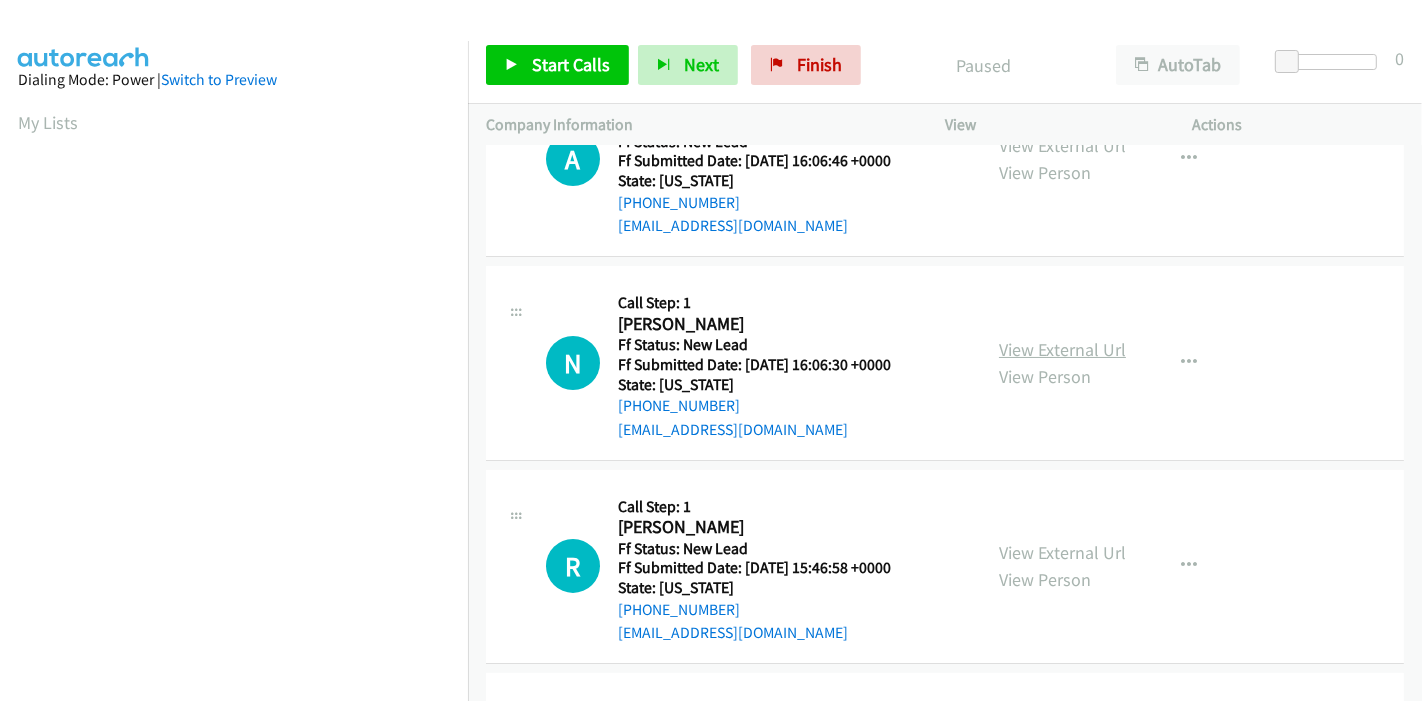 scroll, scrollTop: 222, scrollLeft: 0, axis: vertical 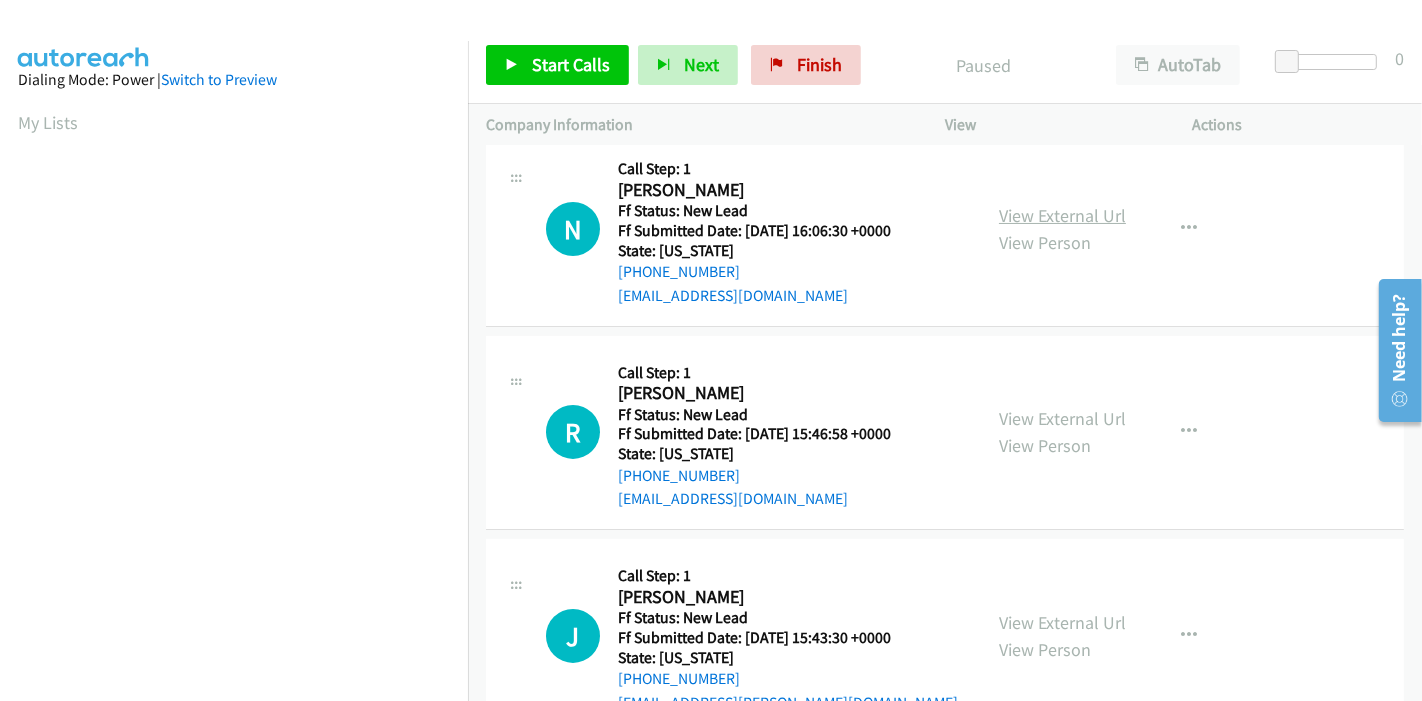 click on "View External Url" at bounding box center [1062, 215] 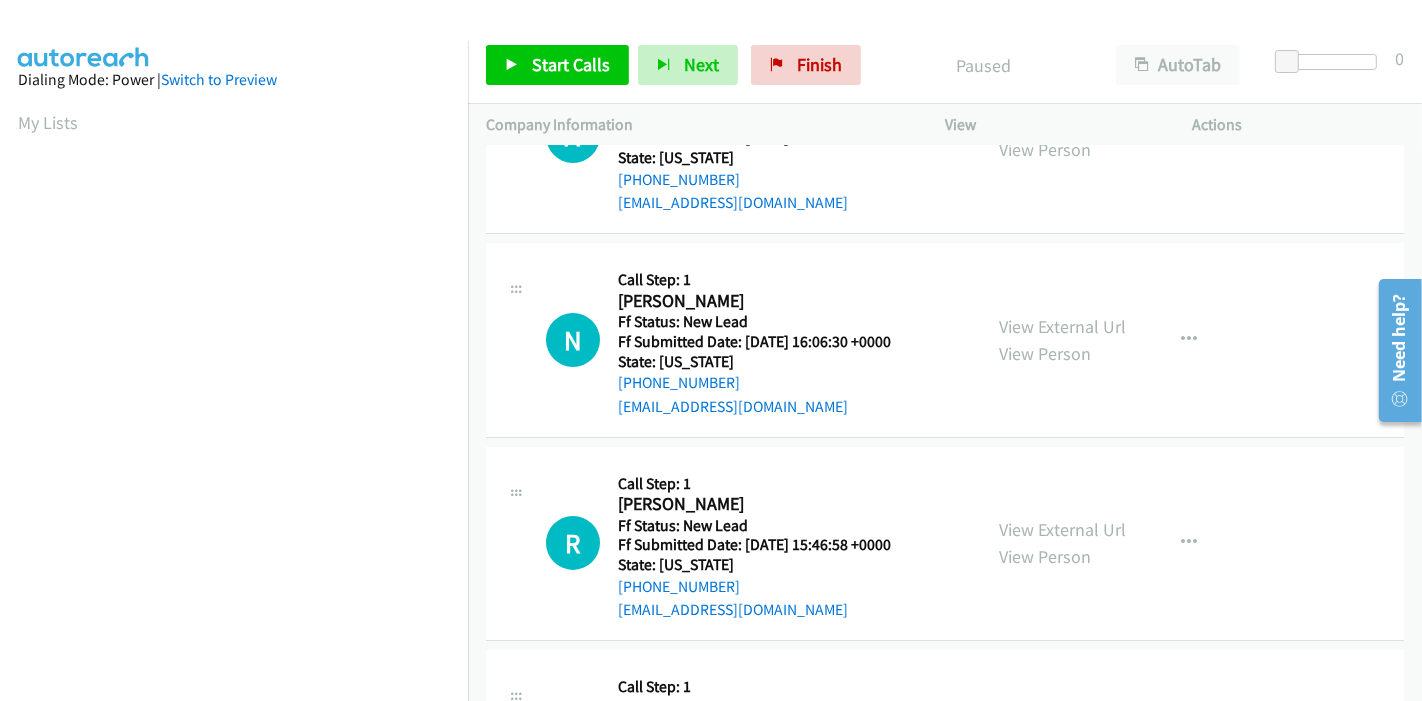 scroll, scrollTop: 222, scrollLeft: 0, axis: vertical 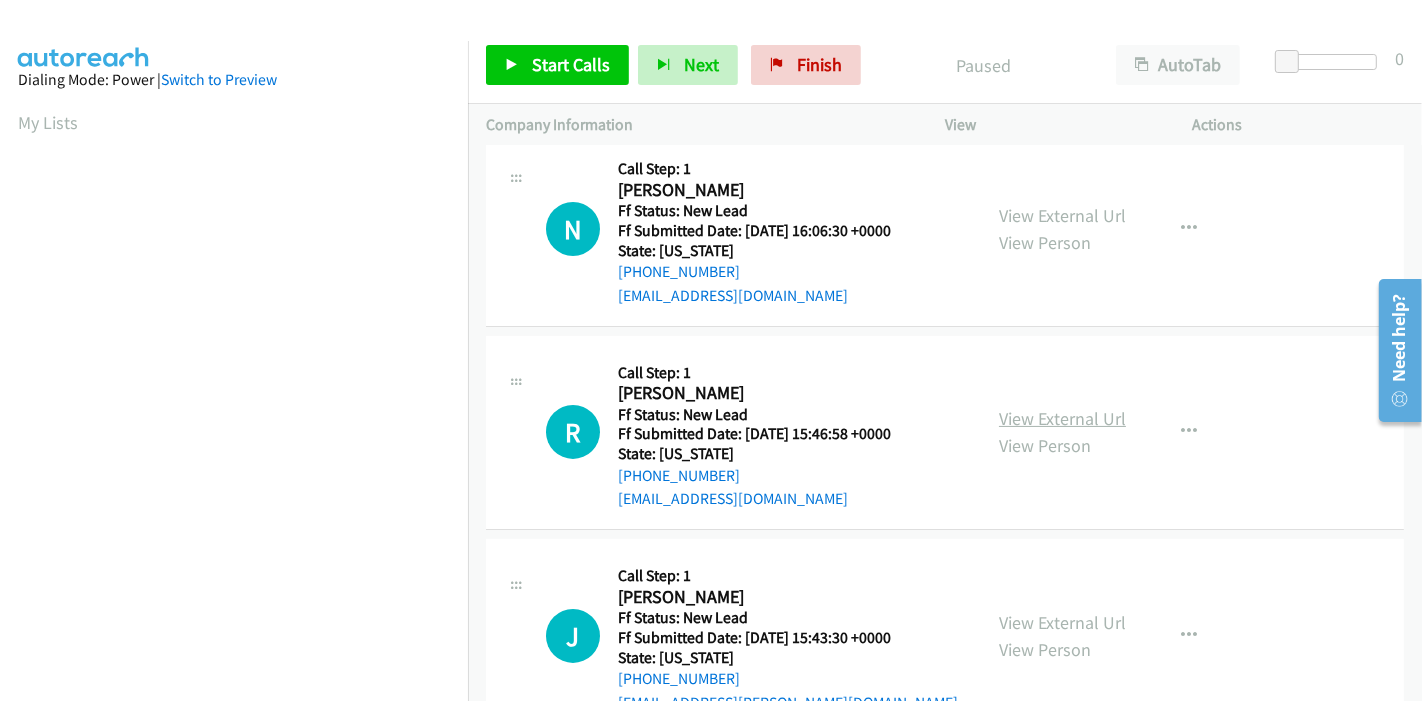 click on "View External Url" at bounding box center (1062, 418) 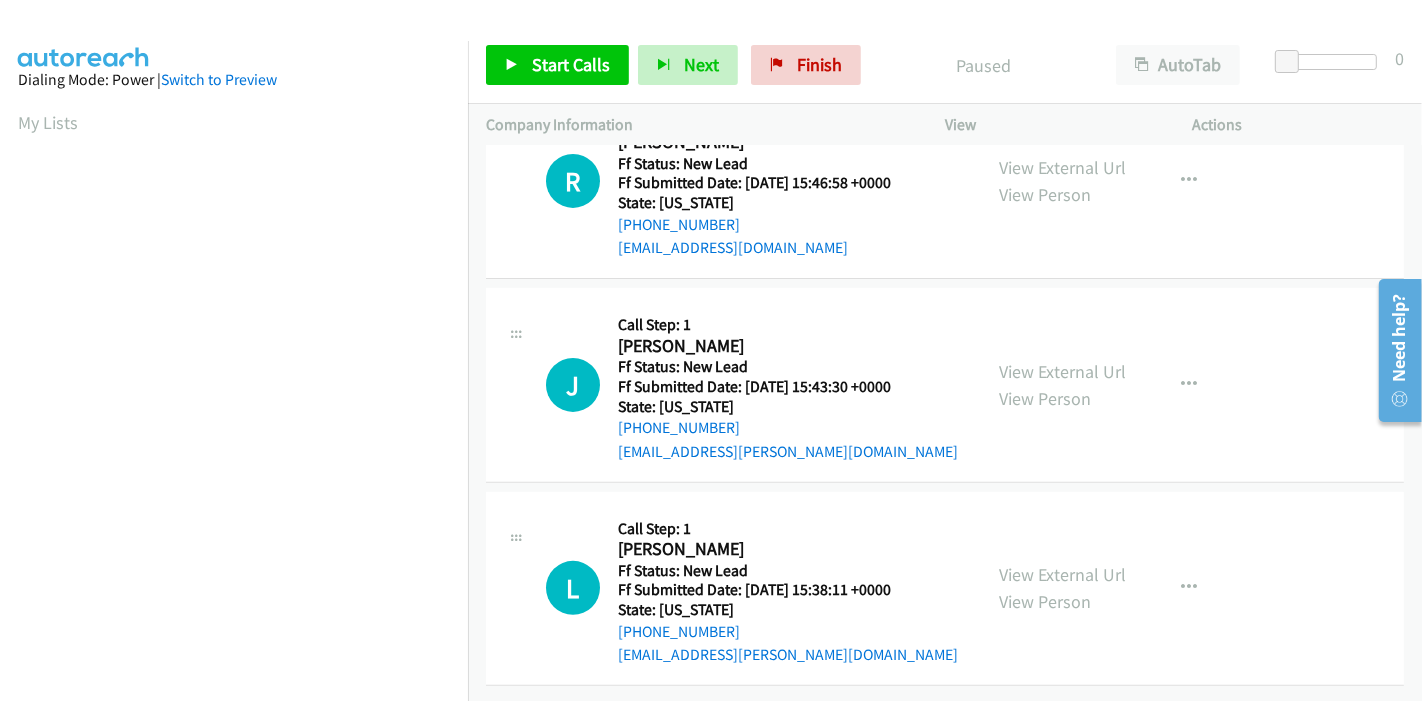 scroll, scrollTop: 487, scrollLeft: 0, axis: vertical 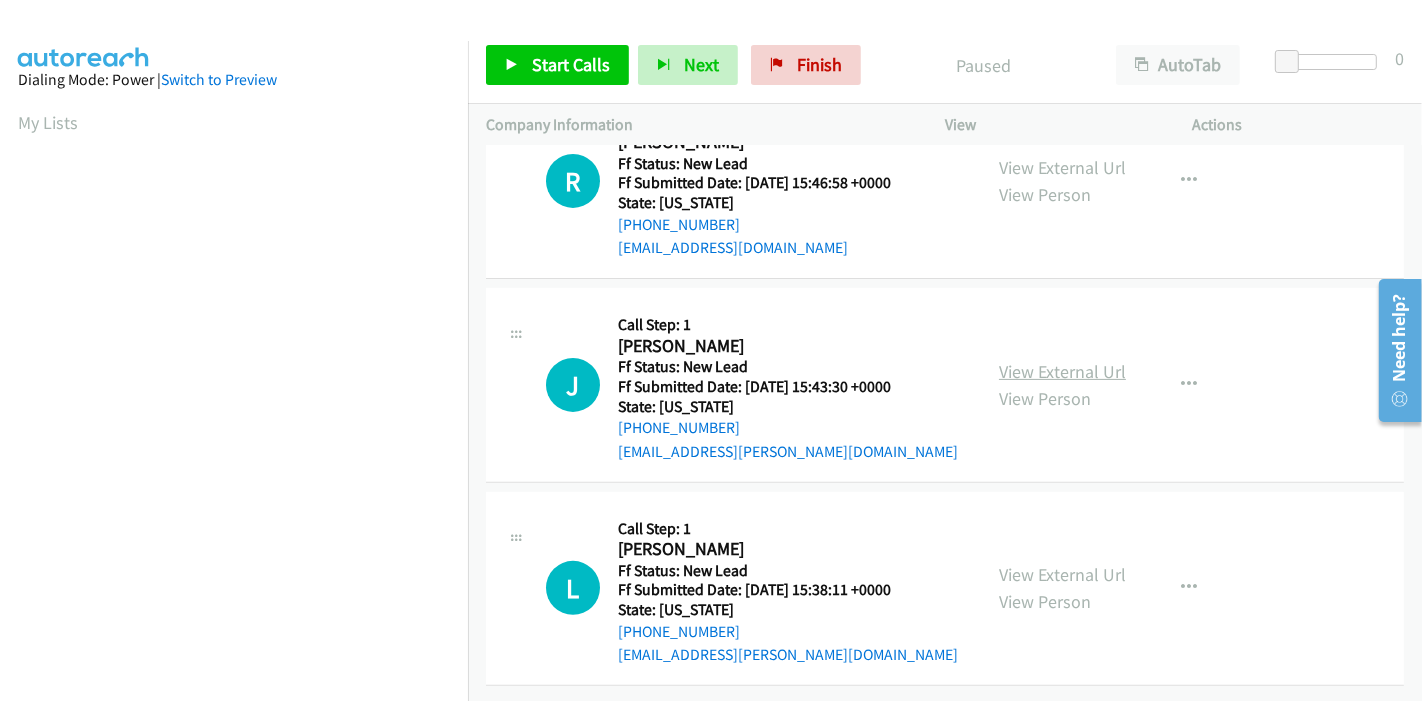 click on "View External Url" at bounding box center (1062, 371) 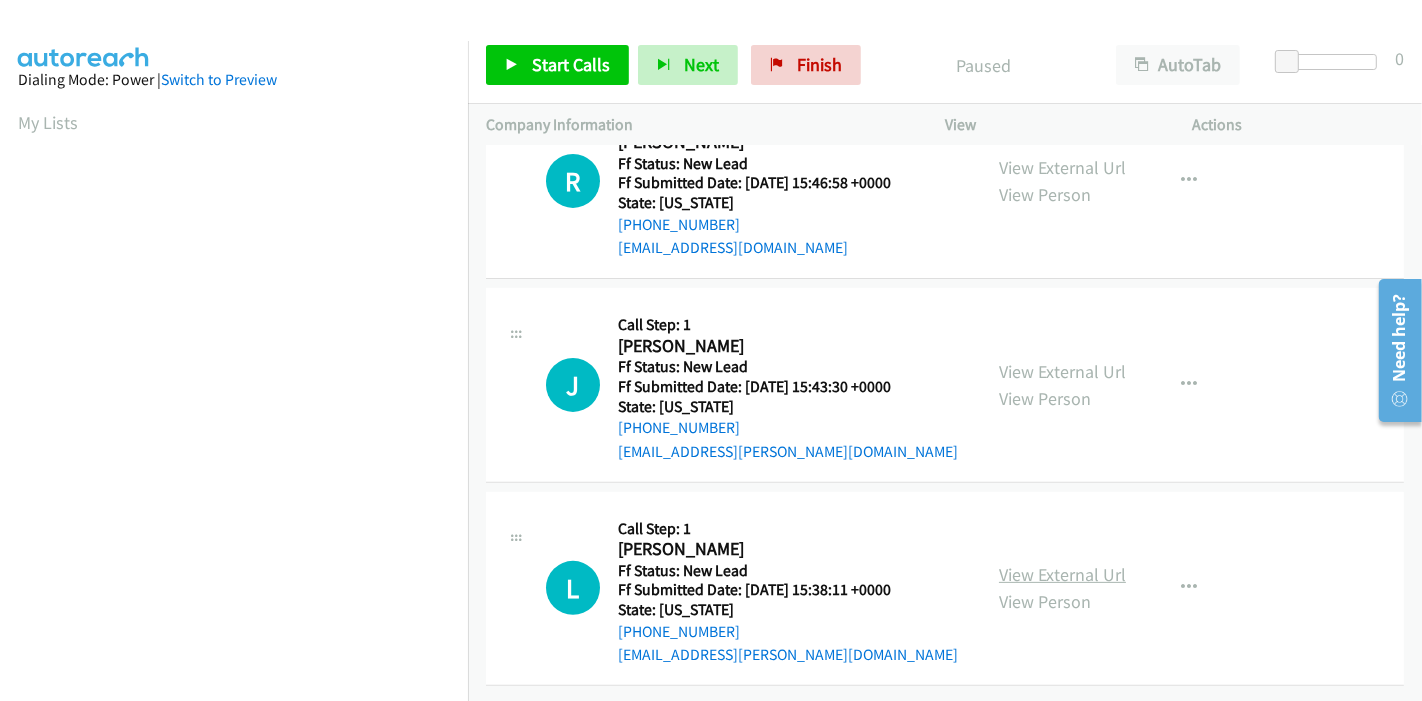click on "View External Url" at bounding box center [1062, 574] 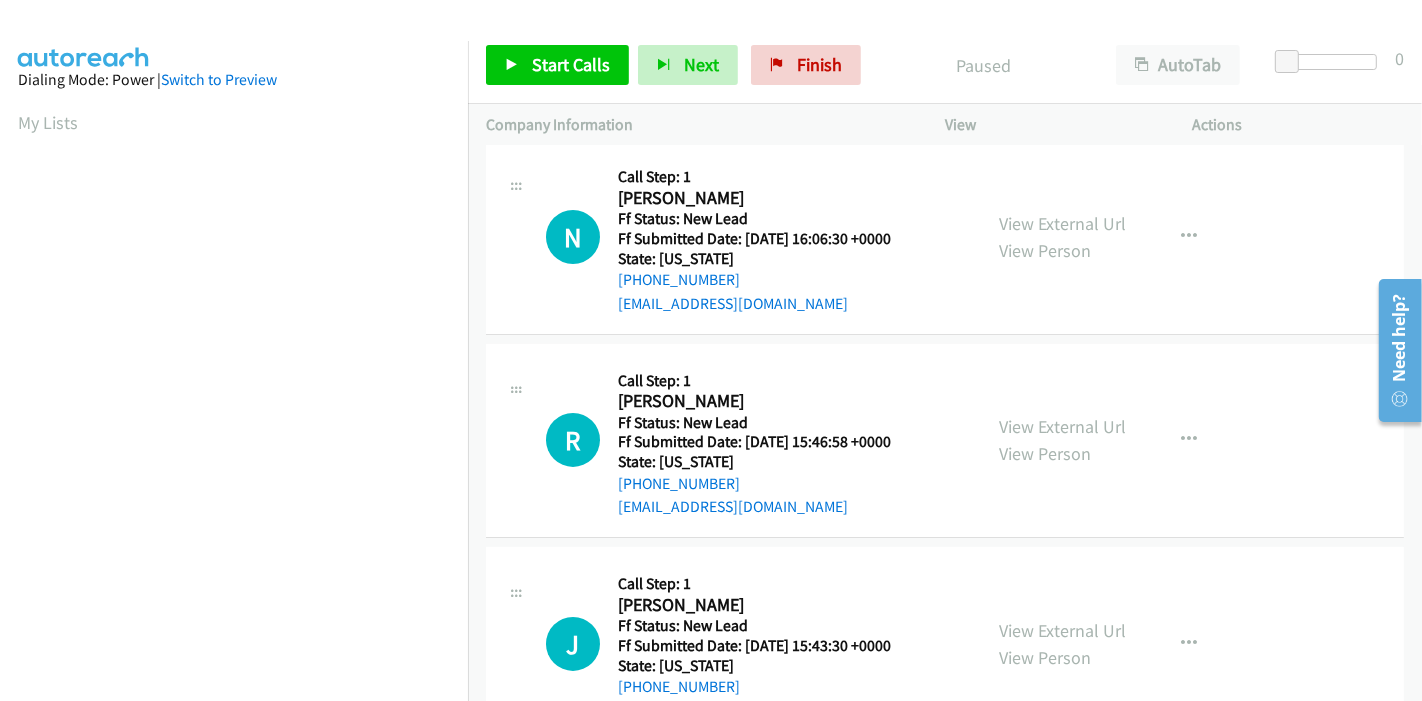 scroll, scrollTop: 0, scrollLeft: 0, axis: both 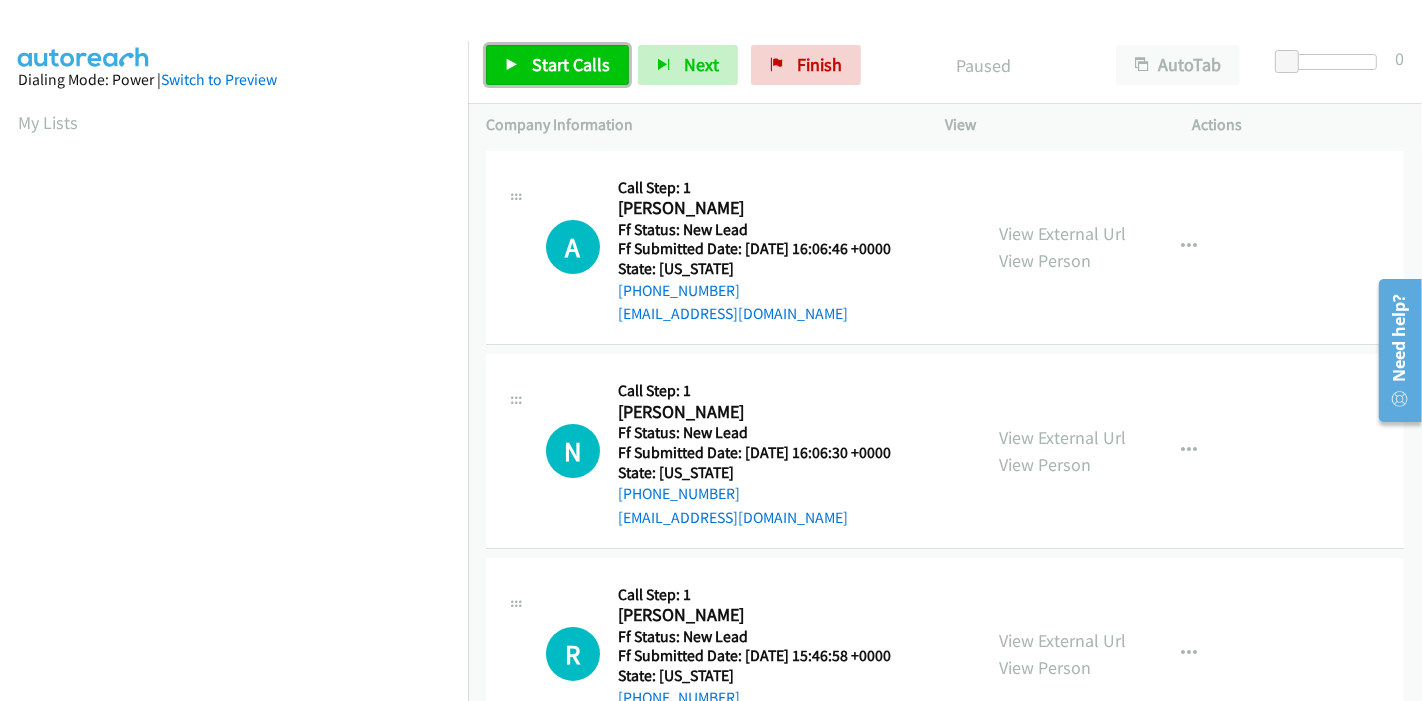 click on "Start Calls" at bounding box center [557, 65] 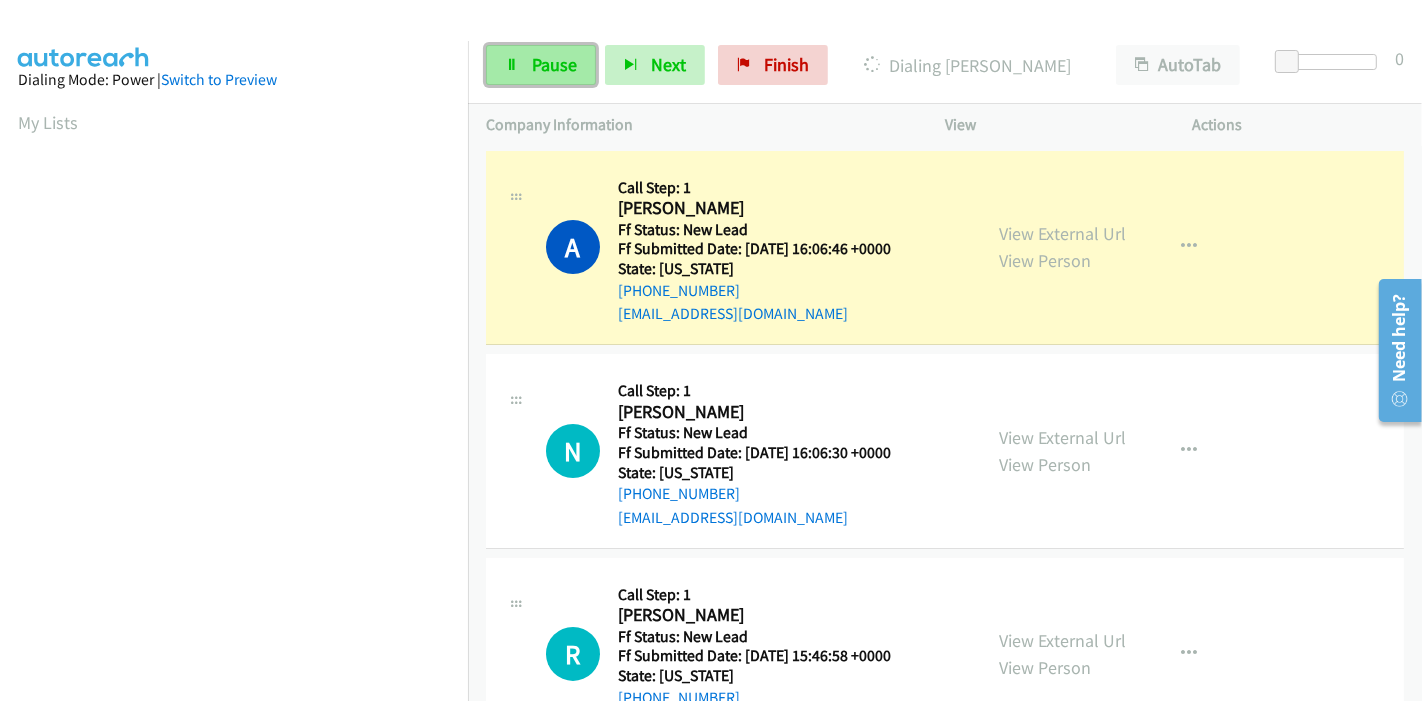 click on "Pause" at bounding box center [554, 64] 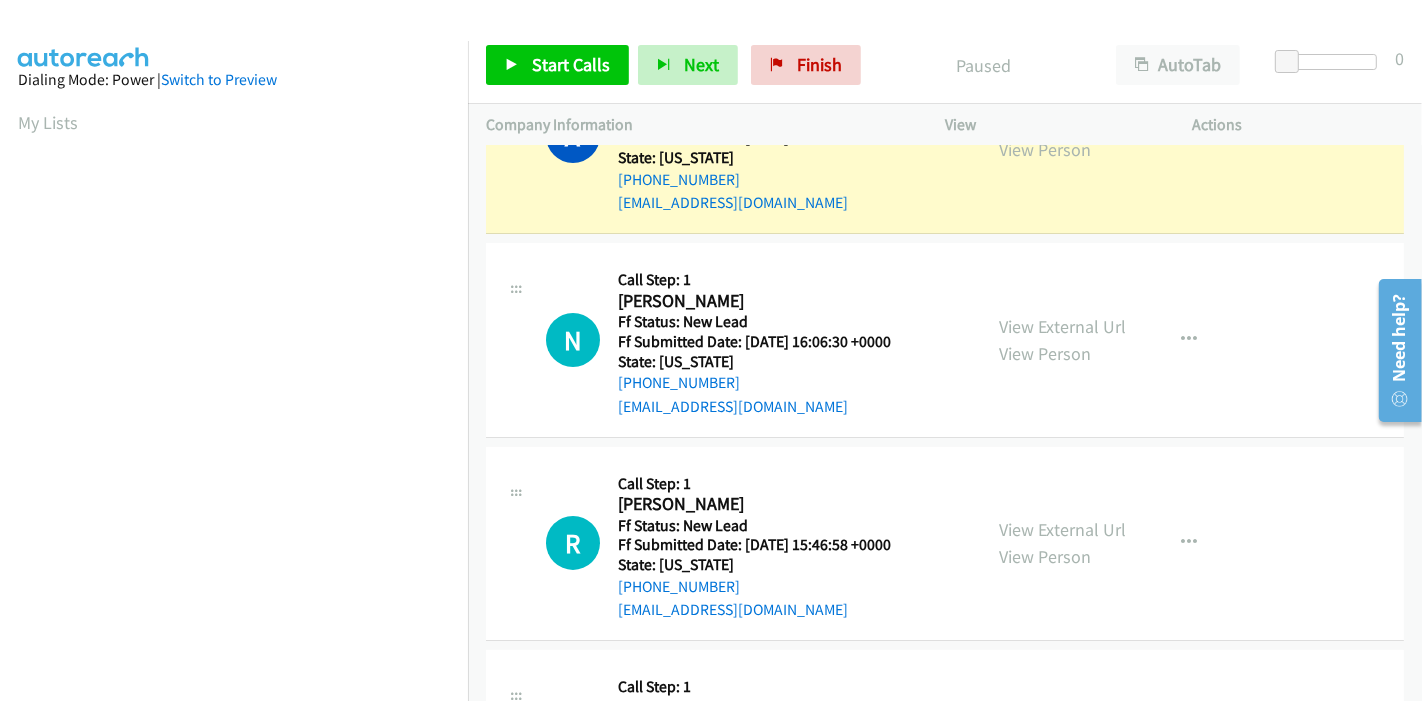scroll, scrollTop: 0, scrollLeft: 0, axis: both 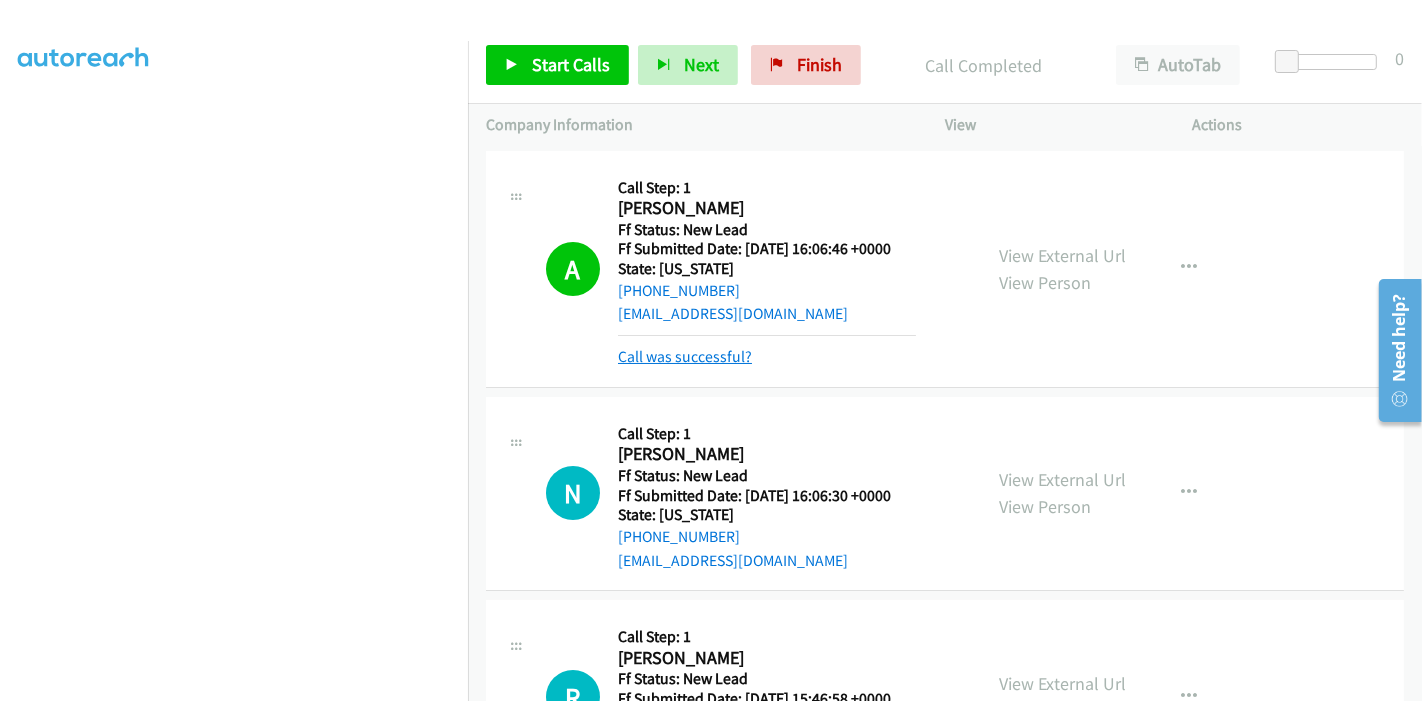 click on "Call was successful?" at bounding box center [685, 356] 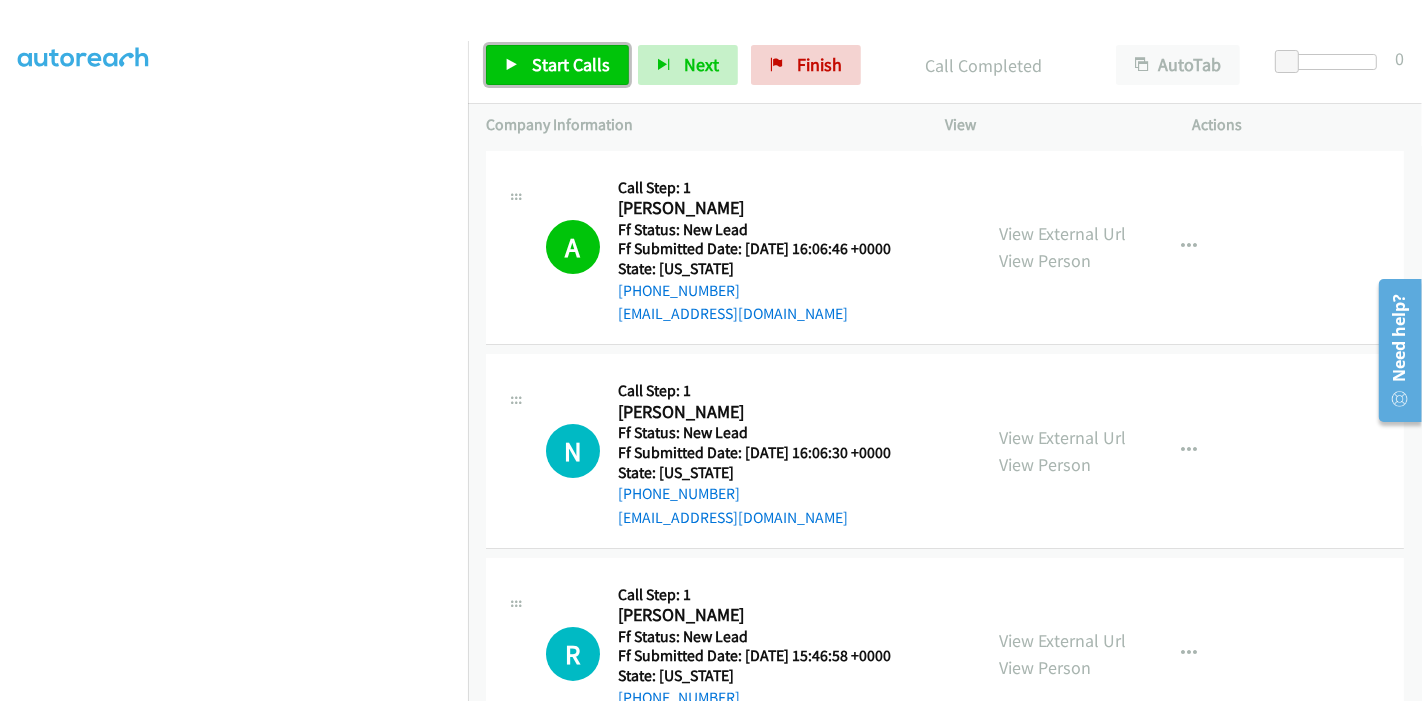 click on "Start Calls" at bounding box center (571, 64) 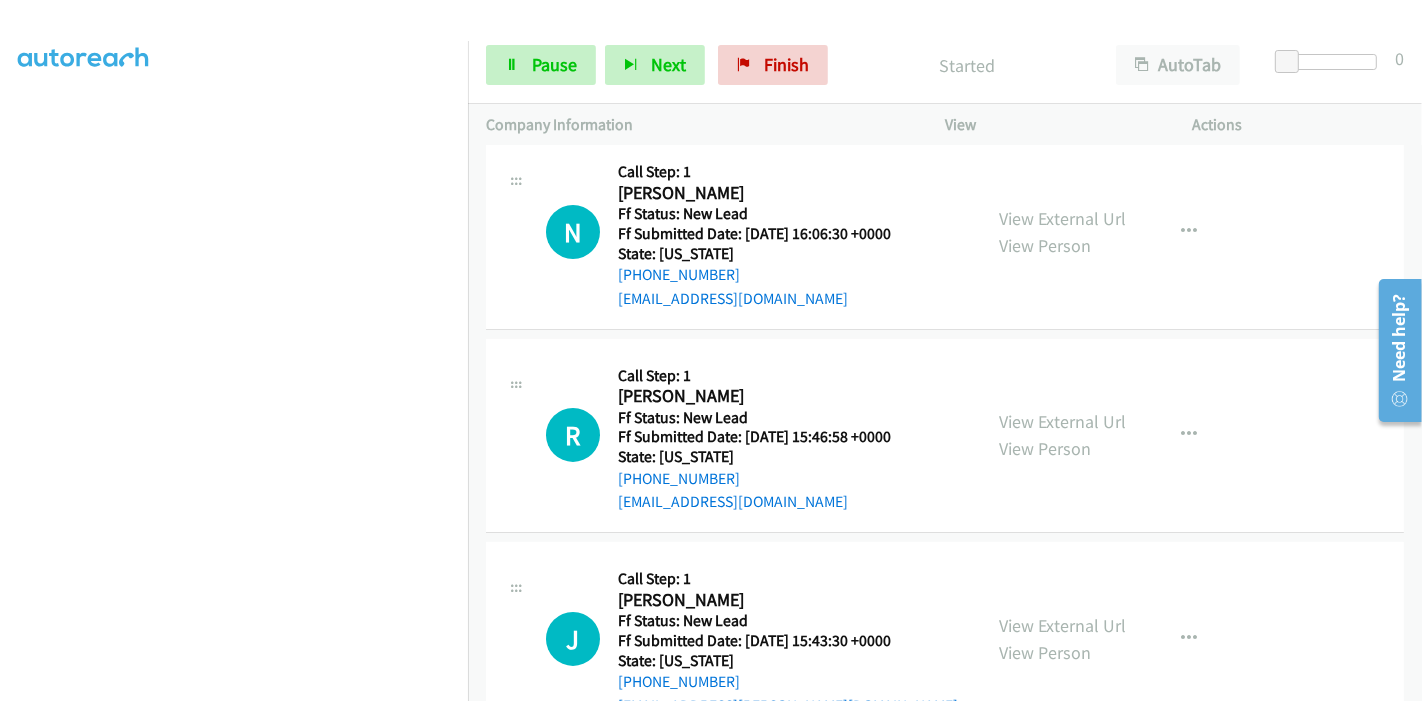 scroll, scrollTop: 222, scrollLeft: 0, axis: vertical 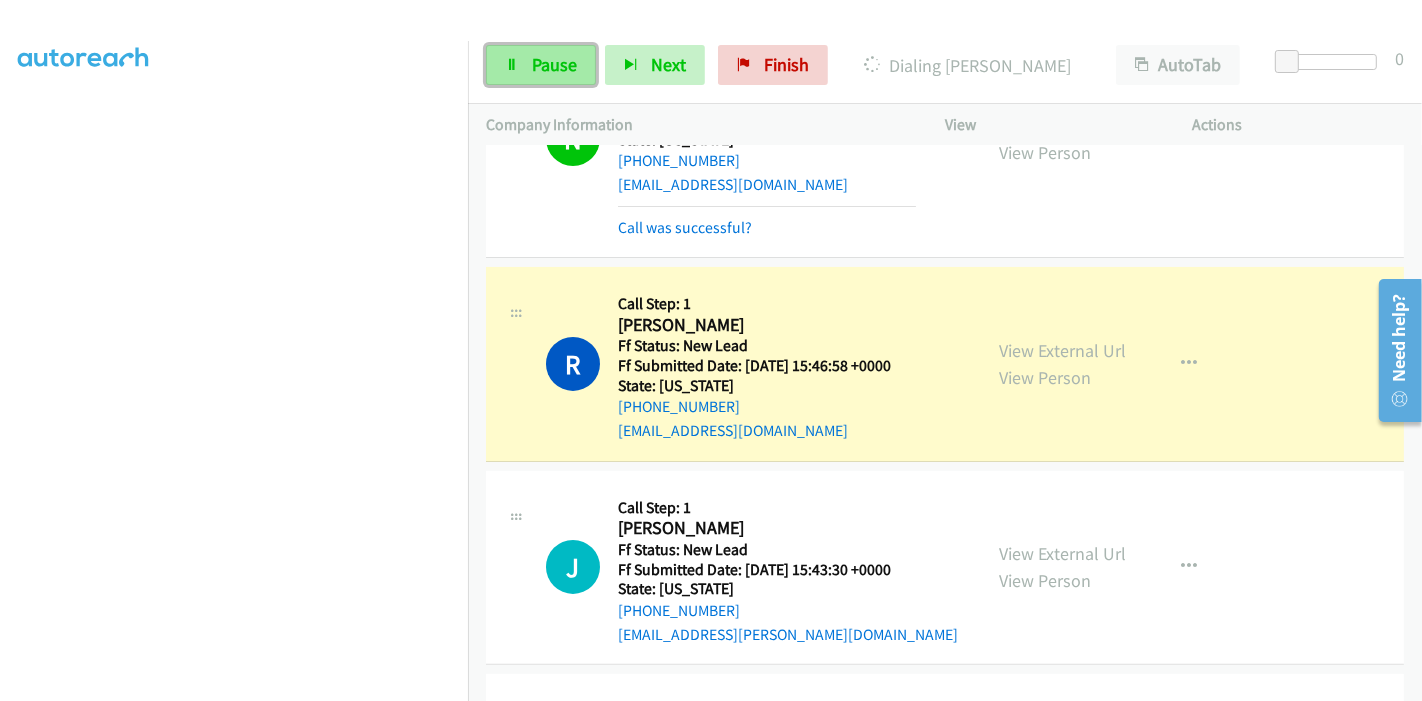 click on "Pause" at bounding box center [554, 64] 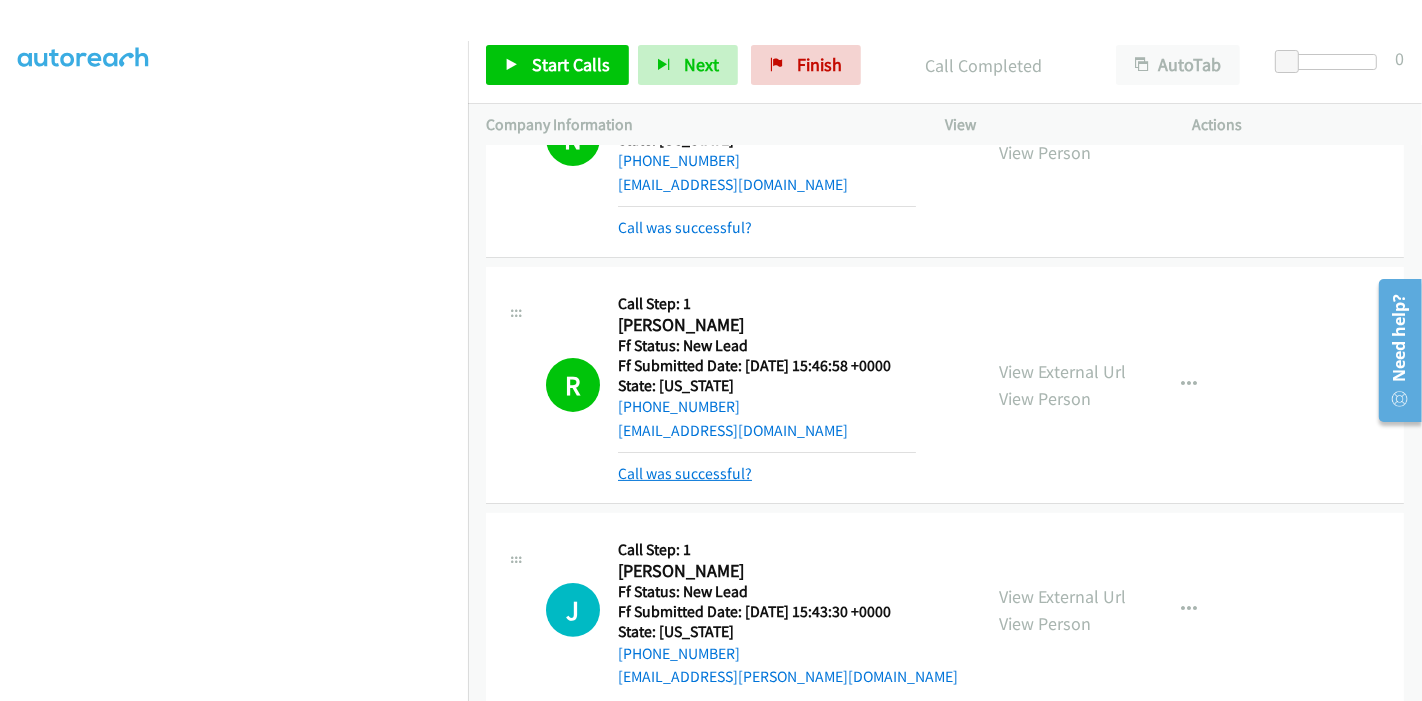 click on "Call was successful?" at bounding box center (685, 473) 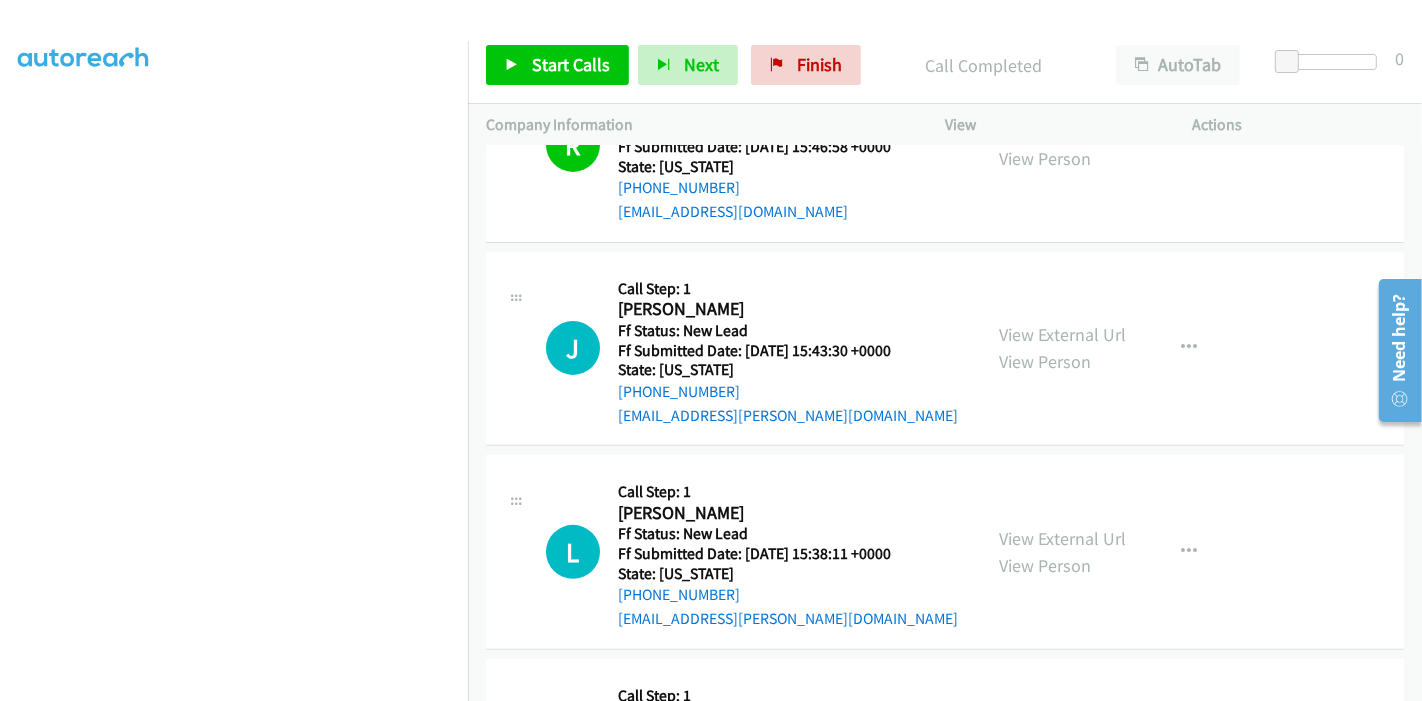 scroll, scrollTop: 555, scrollLeft: 0, axis: vertical 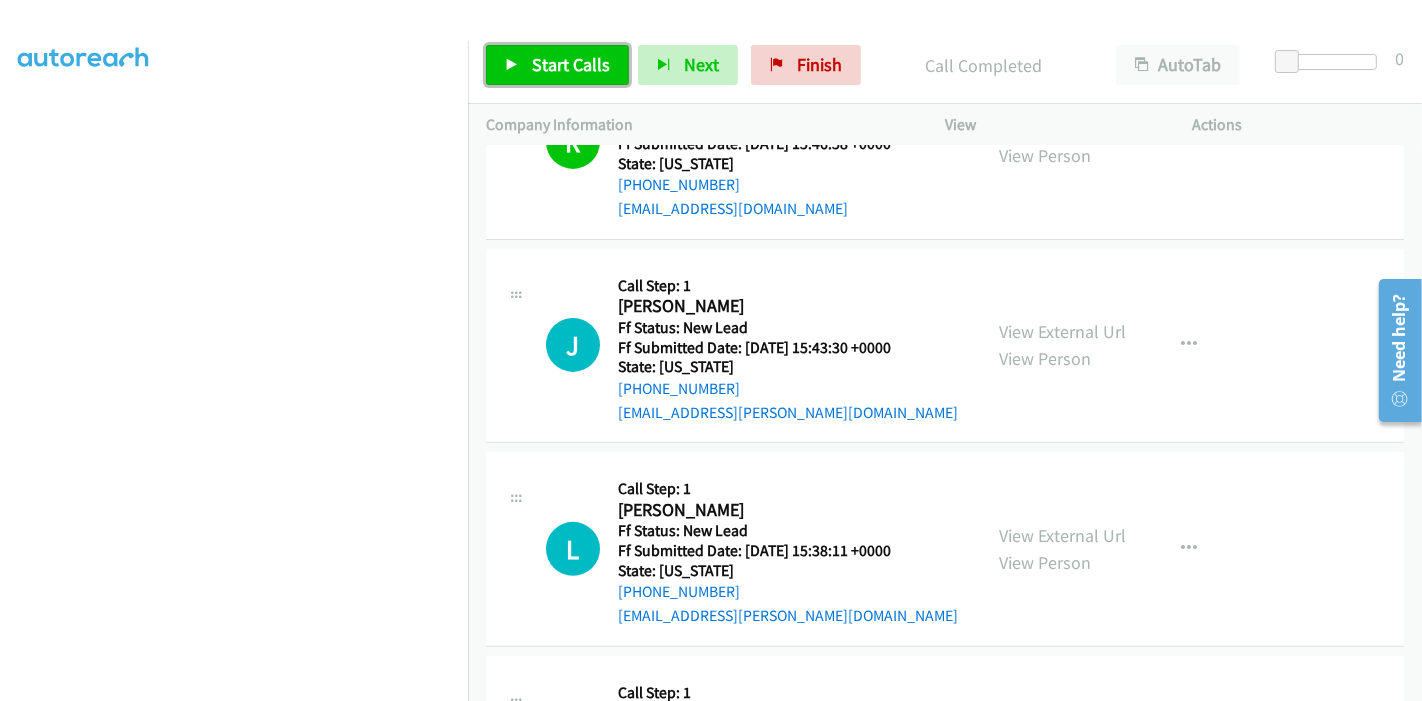 click at bounding box center (512, 66) 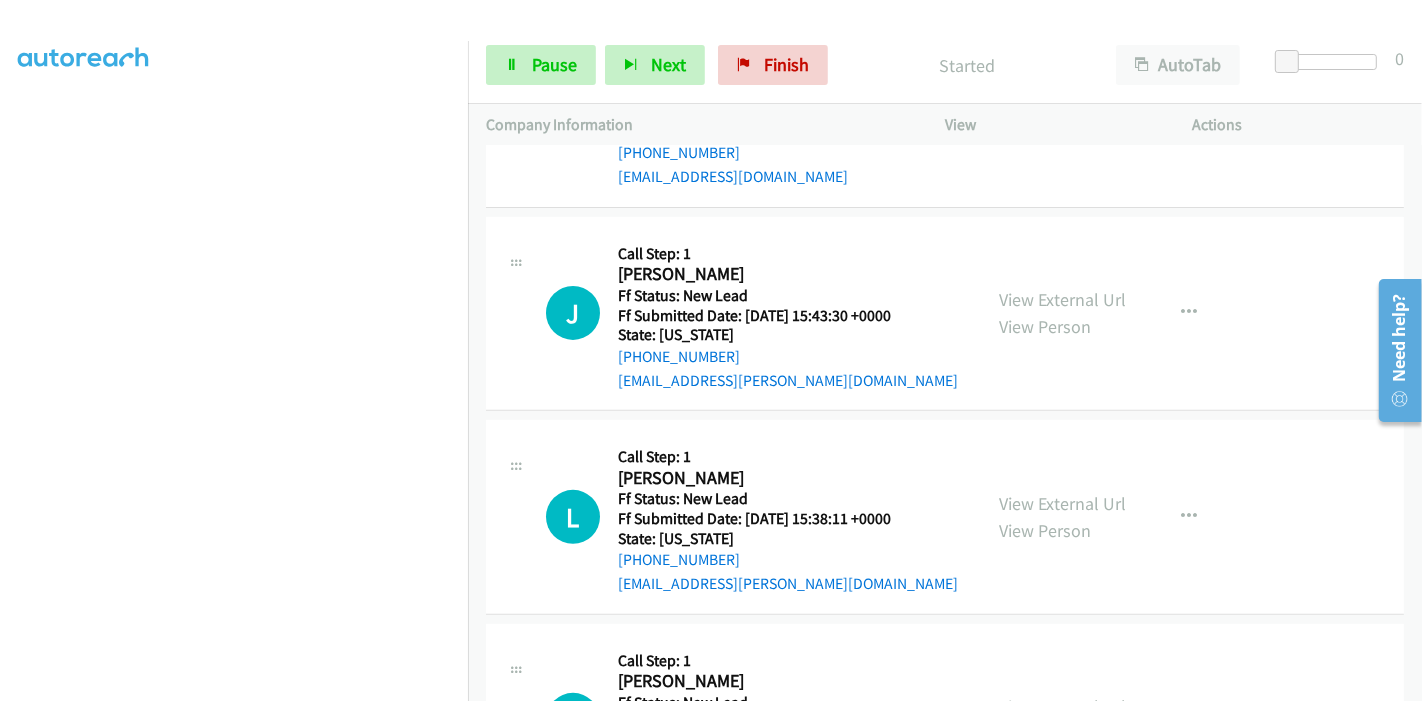 scroll, scrollTop: 555, scrollLeft: 0, axis: vertical 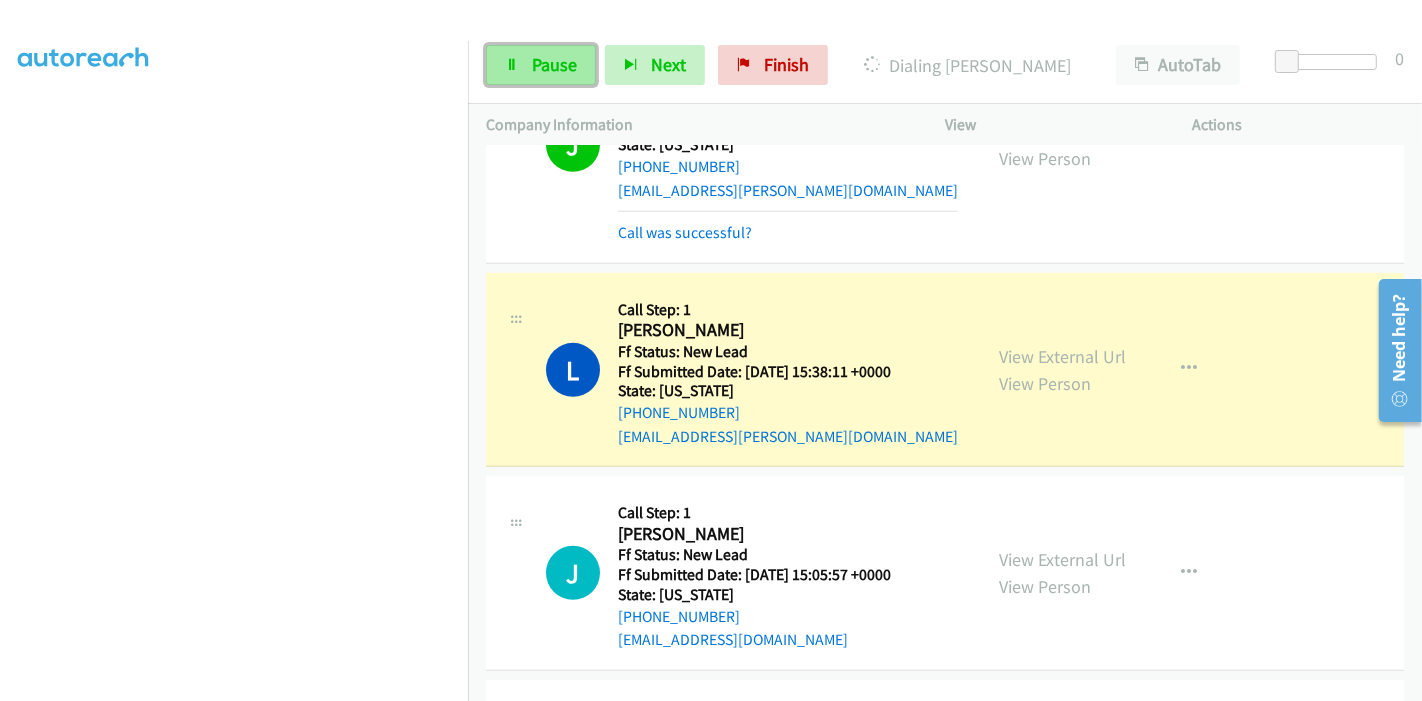 click on "Pause" at bounding box center [554, 64] 